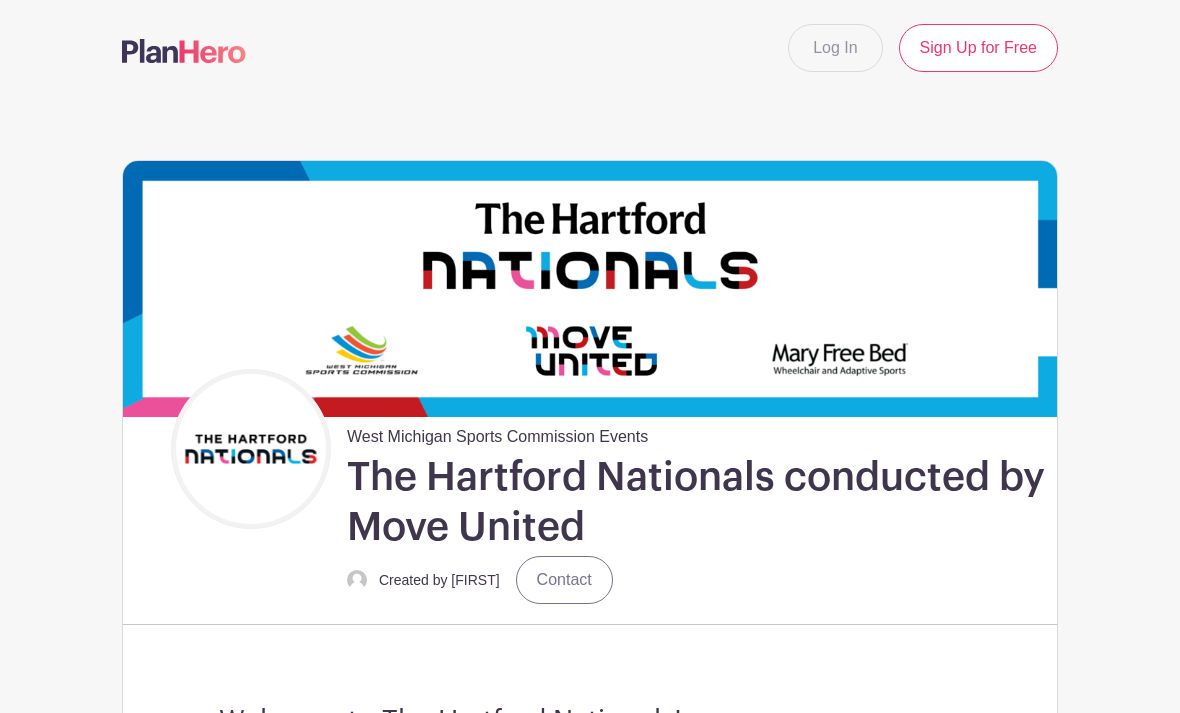 scroll, scrollTop: 0, scrollLeft: 0, axis: both 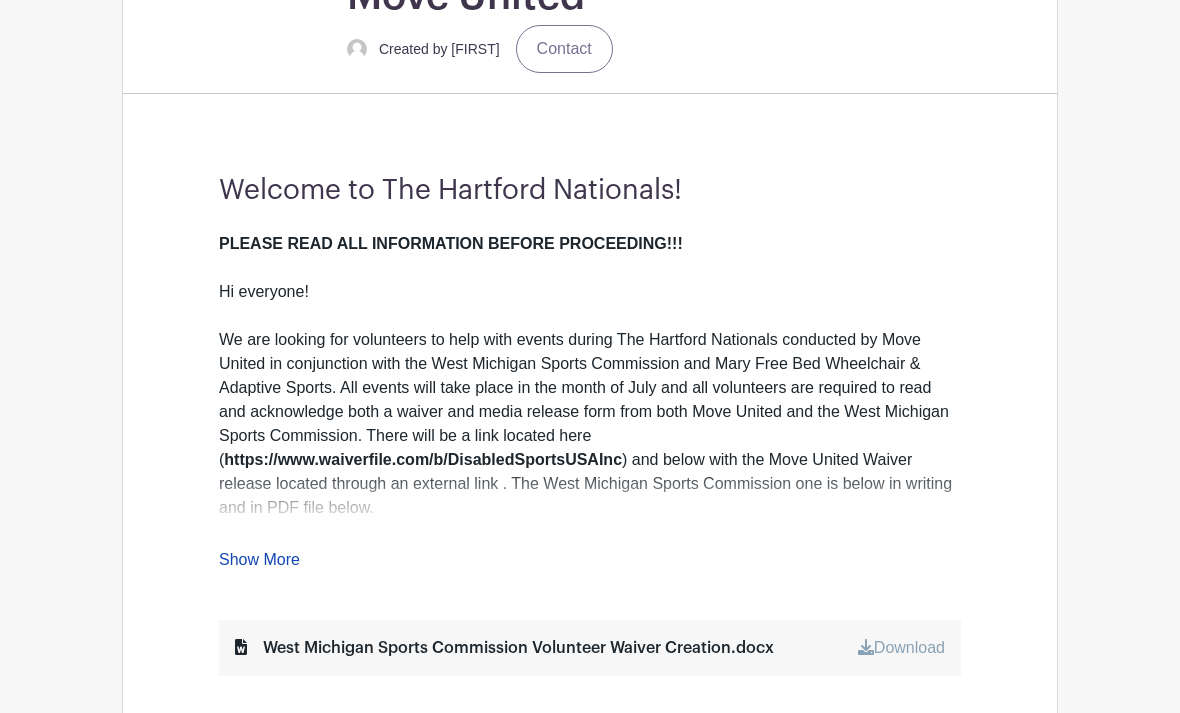 click on "Show More" at bounding box center (259, 564) 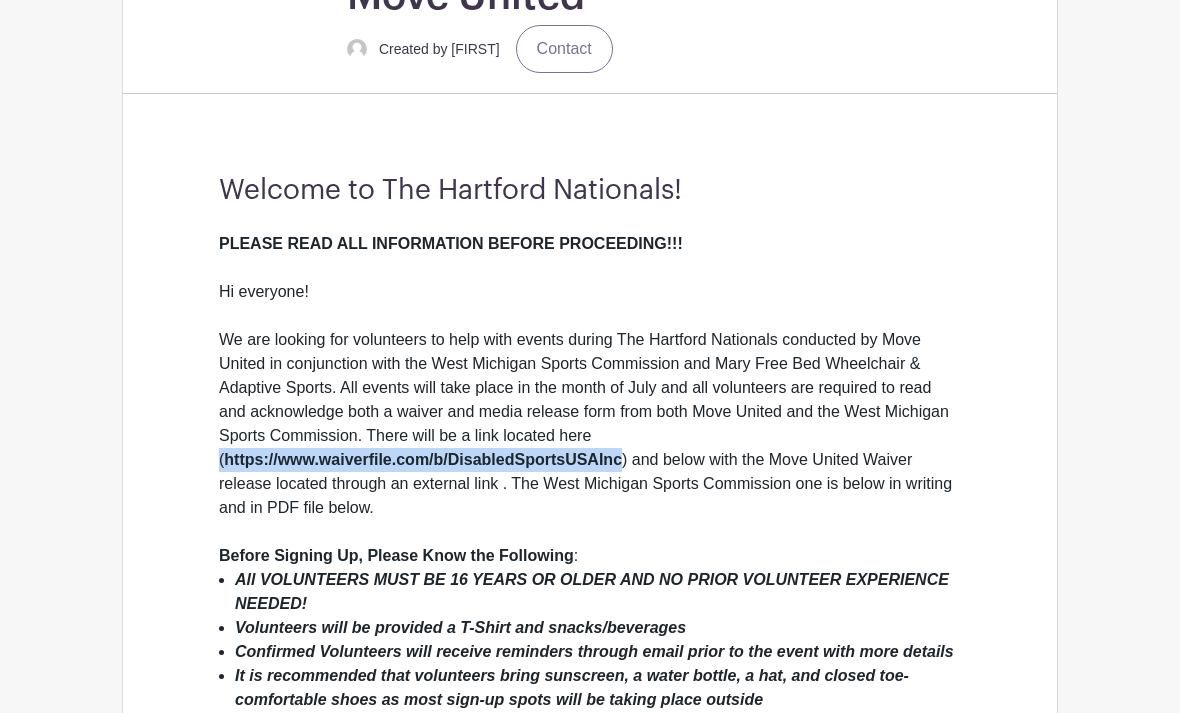 drag, startPoint x: 624, startPoint y: 455, endPoint x: 218, endPoint y: 446, distance: 406.09973 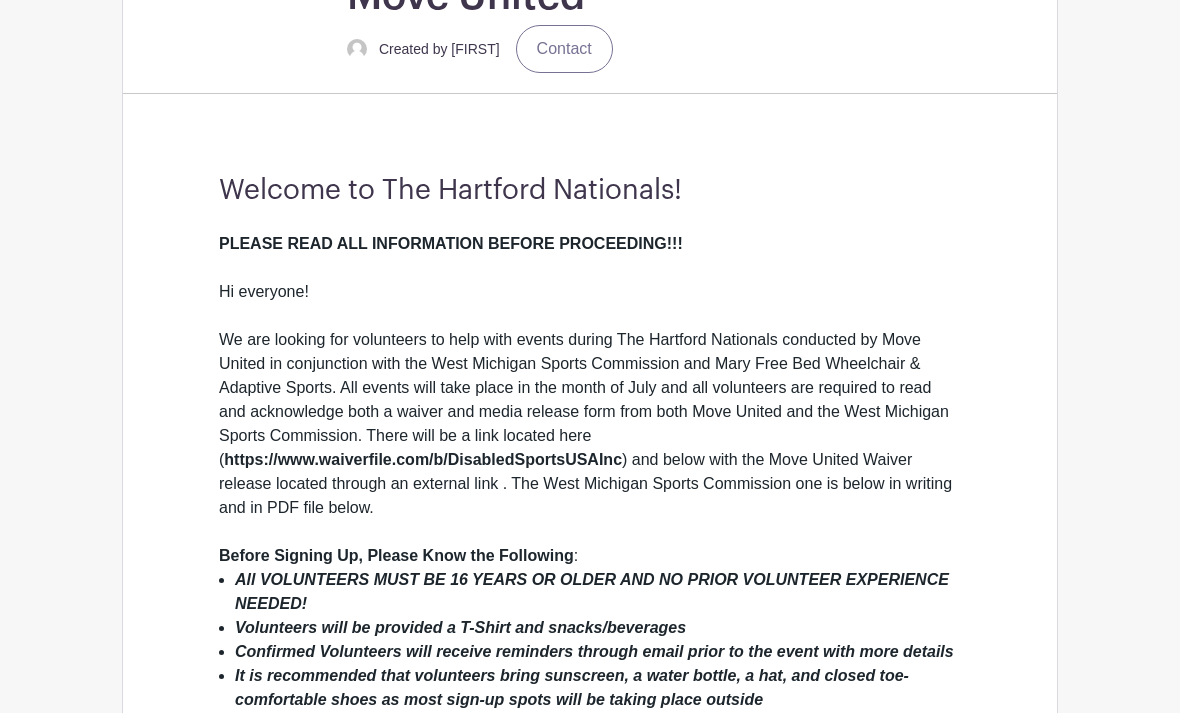 click on "PLEASE READ ALL INFORMATION BEFORE PROCEEDING!!! Hi everyone! We are looking for volunteers to help with events during The Hartford Nationals conducted by Move United in conjunction with the West Michigan Sports Commission and Mary Free Bed Wheelchair & Adaptive Sports. All events will take place in the month of July and all volunteers are required to read and acknowledge both a waiver and media release form from both Move United and the West Michigan Sports Commission. There will be a link located here ( https://www.waiverfile.com/b/DisabledSportsUSAInc ) and below with the Move United Waiver release located through an external link . The West Michigan Sports Commission one is below in writing and in PDF file below.  Before Signing Up, Please Know the Following :" at bounding box center [590, 400] 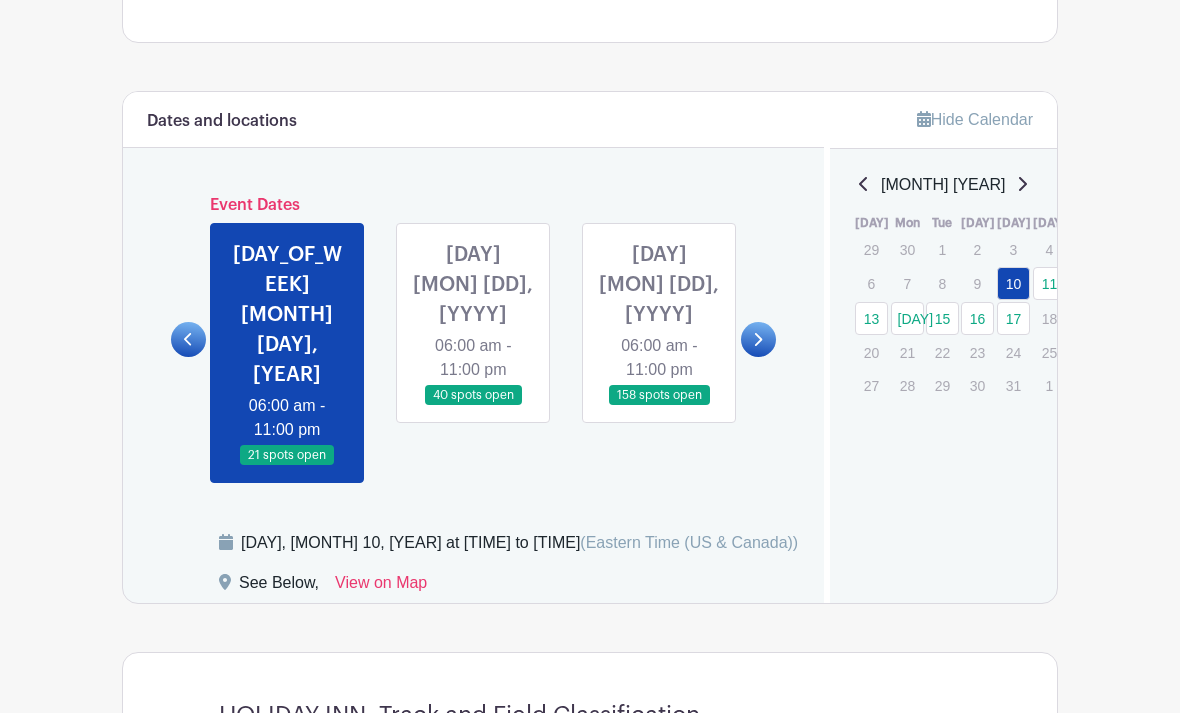scroll, scrollTop: 1597, scrollLeft: 0, axis: vertical 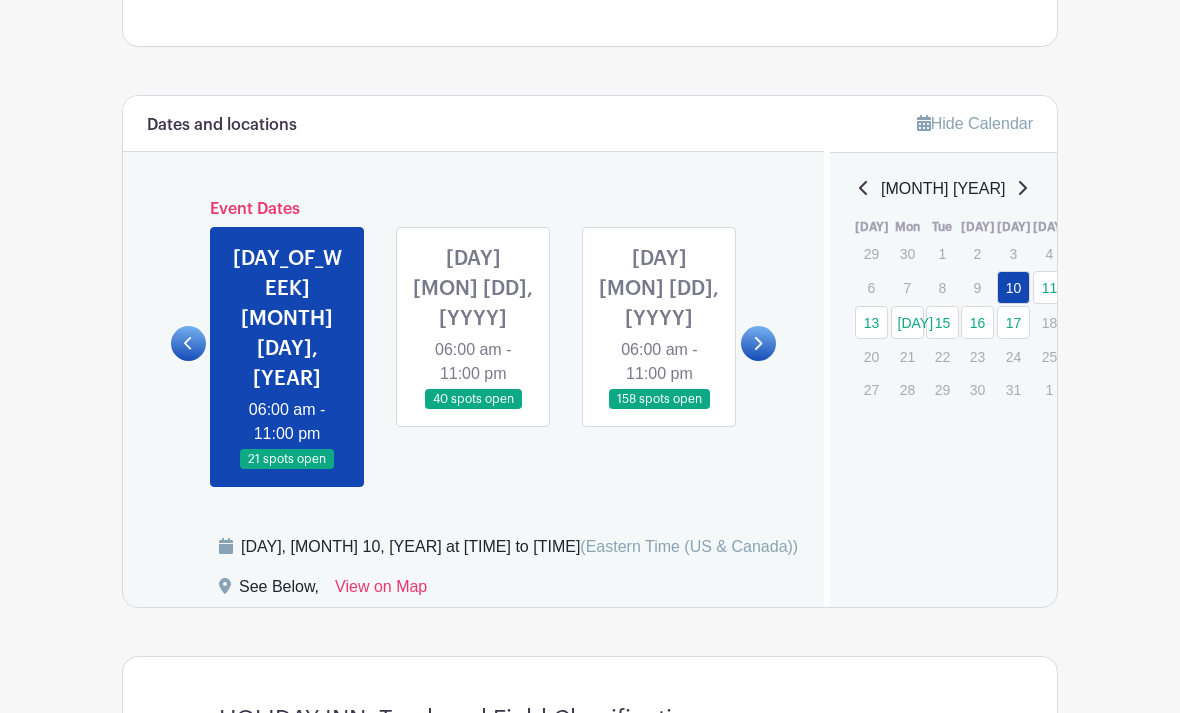 click at bounding box center (758, 343) 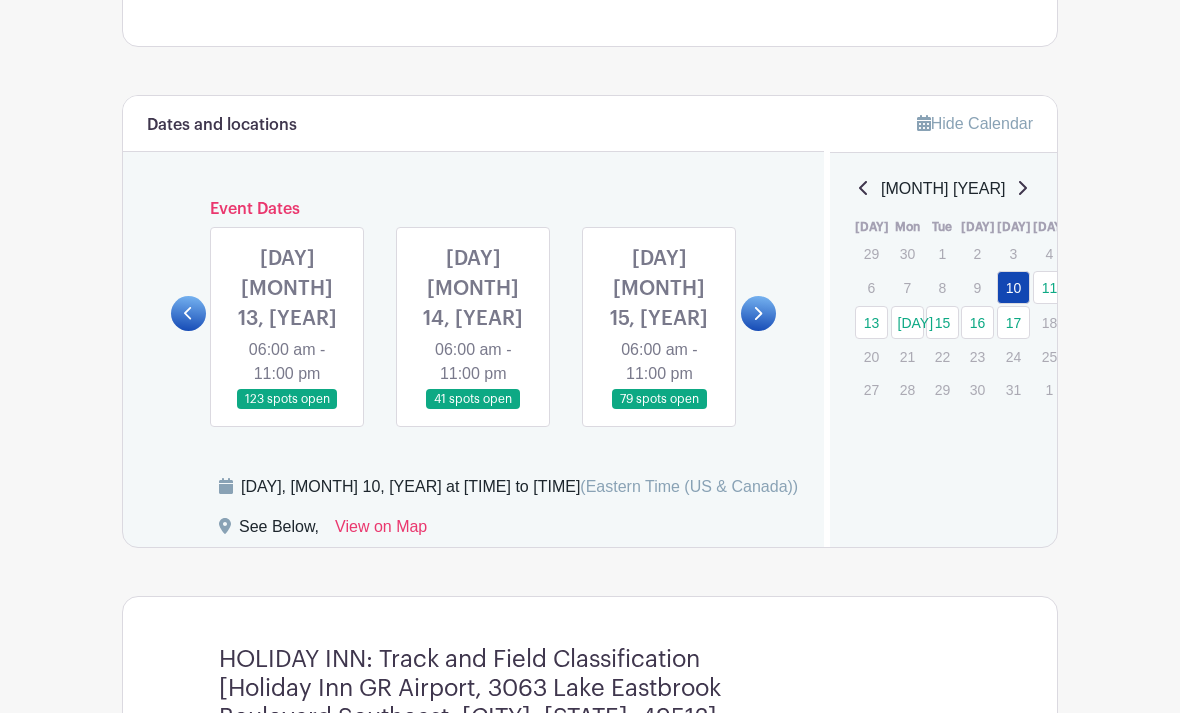 click at bounding box center [473, 410] 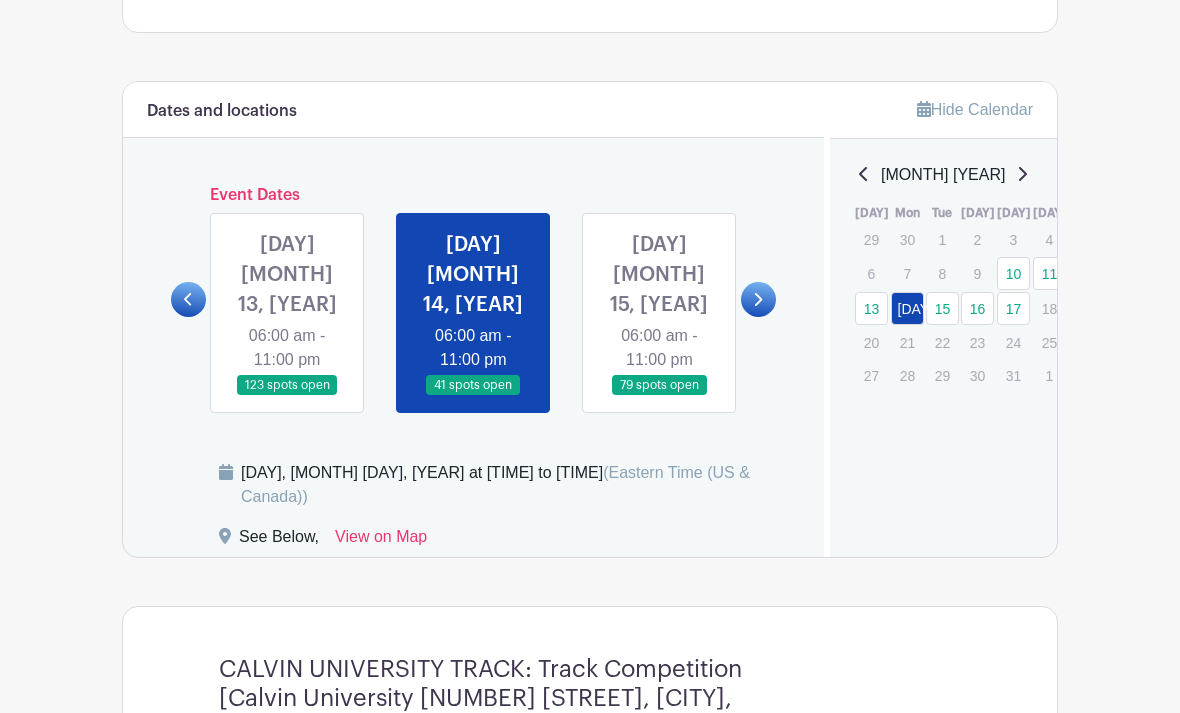 scroll, scrollTop: 1608, scrollLeft: 0, axis: vertical 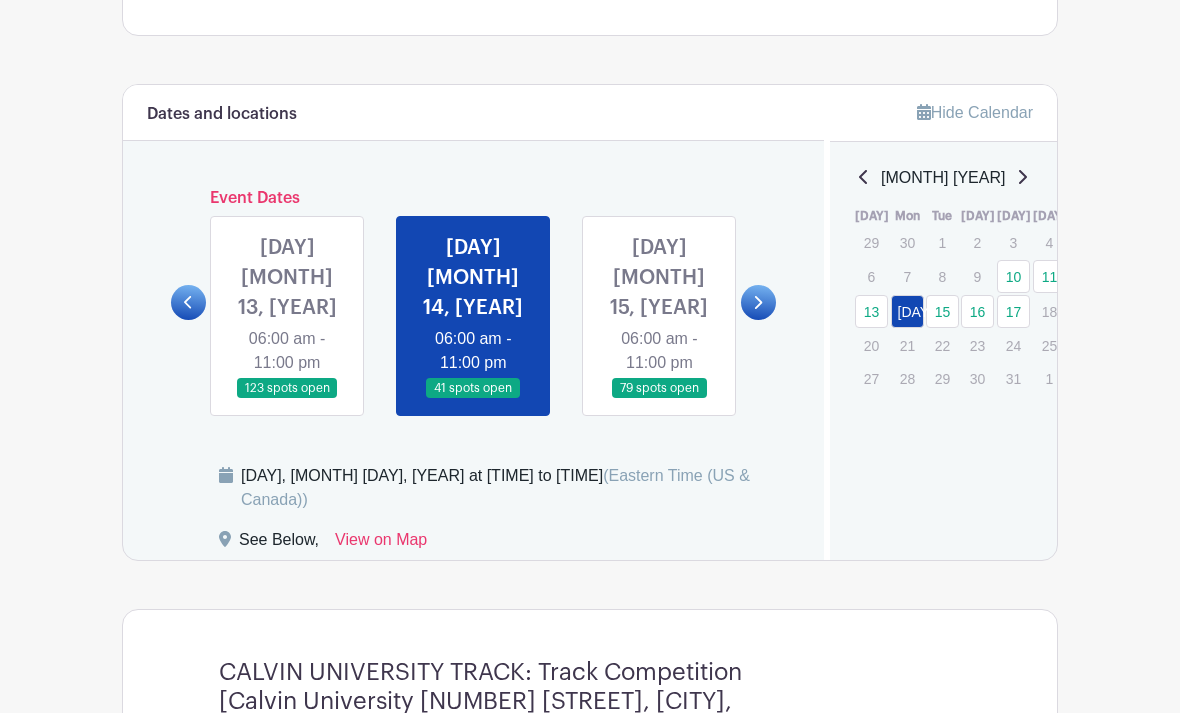click at bounding box center [757, 302] 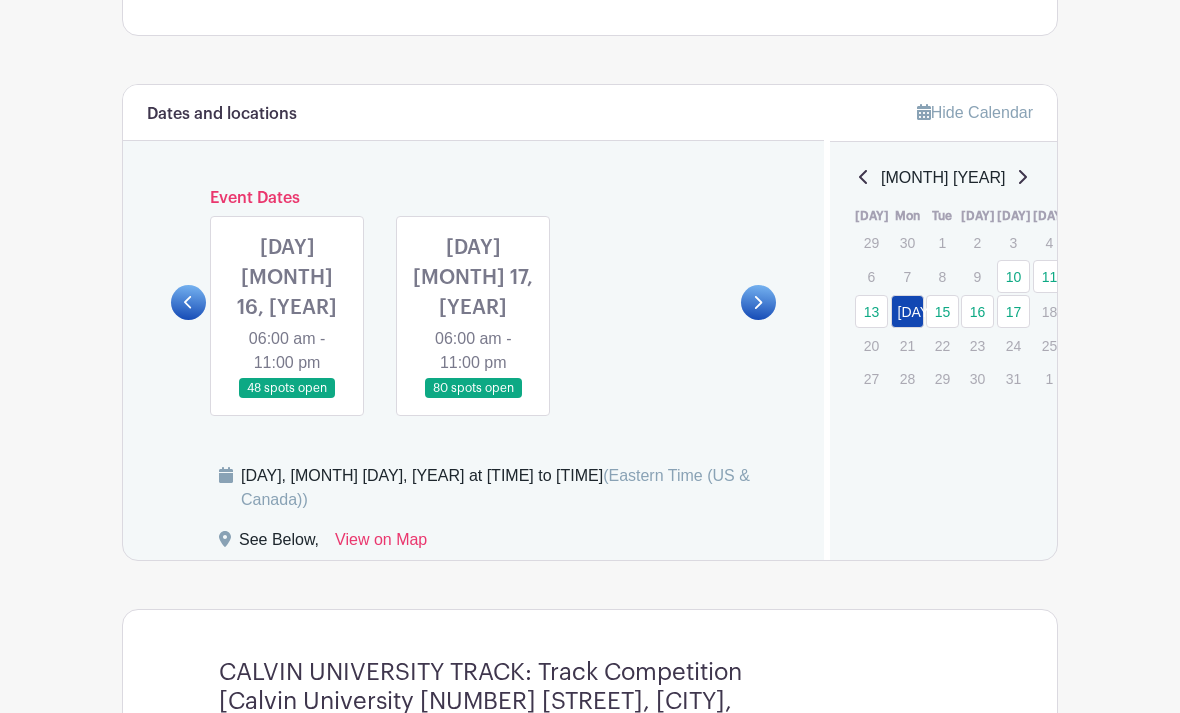 click at bounding box center [188, 302] 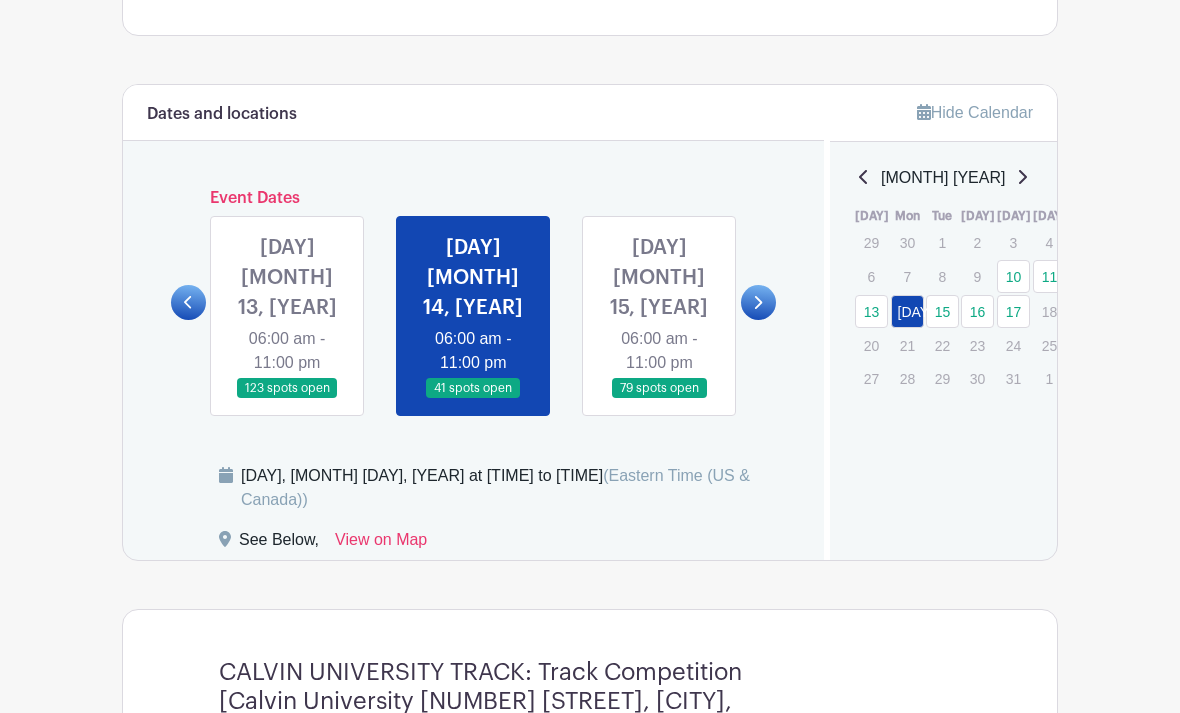 click at bounding box center [188, 302] 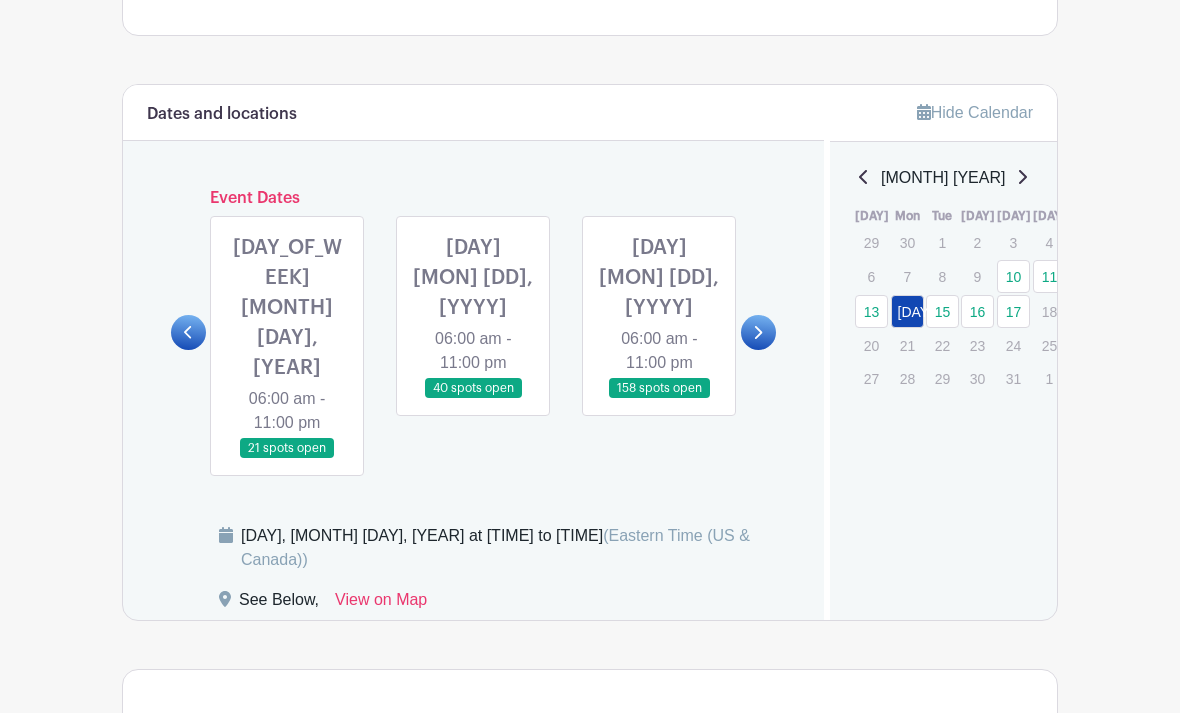 click at bounding box center [659, 399] 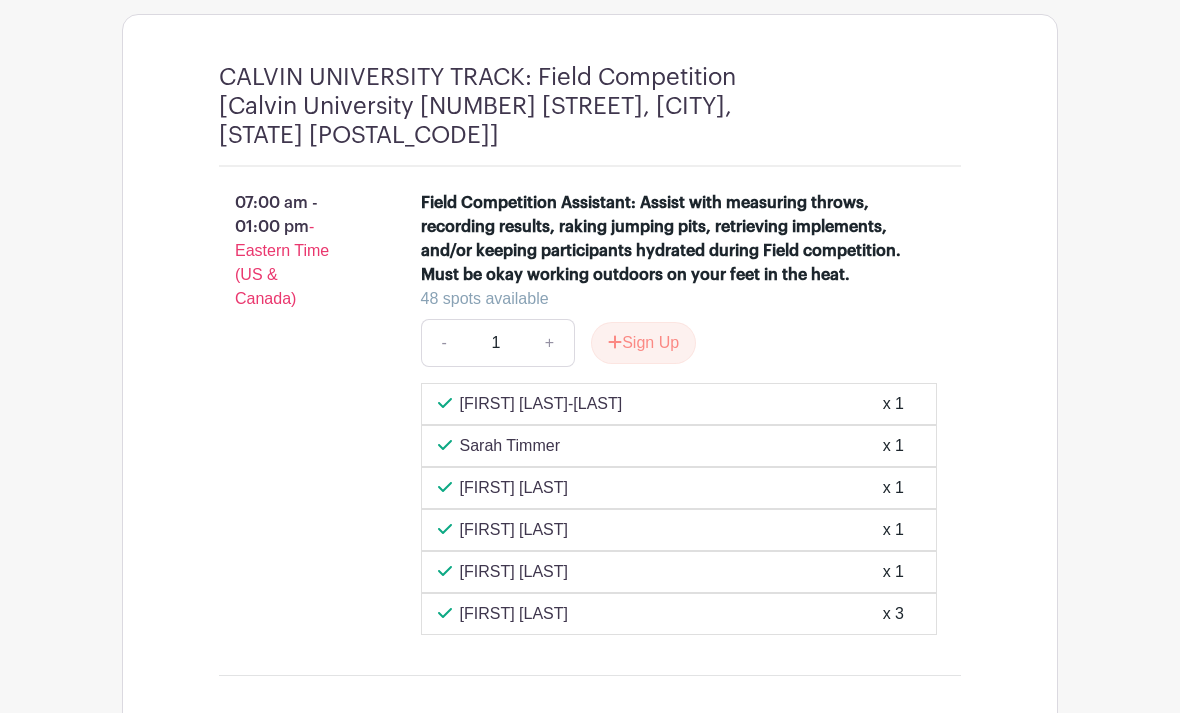 scroll, scrollTop: 2262, scrollLeft: 0, axis: vertical 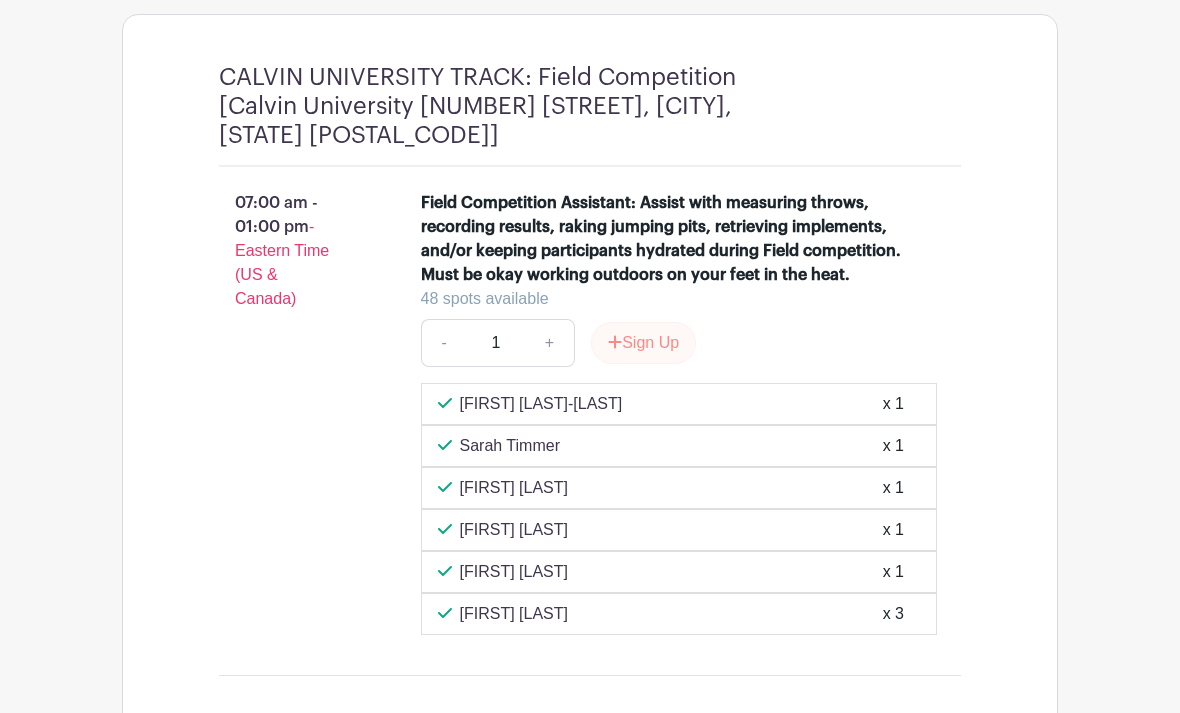 click on "Sign Up" at bounding box center (643, 344) 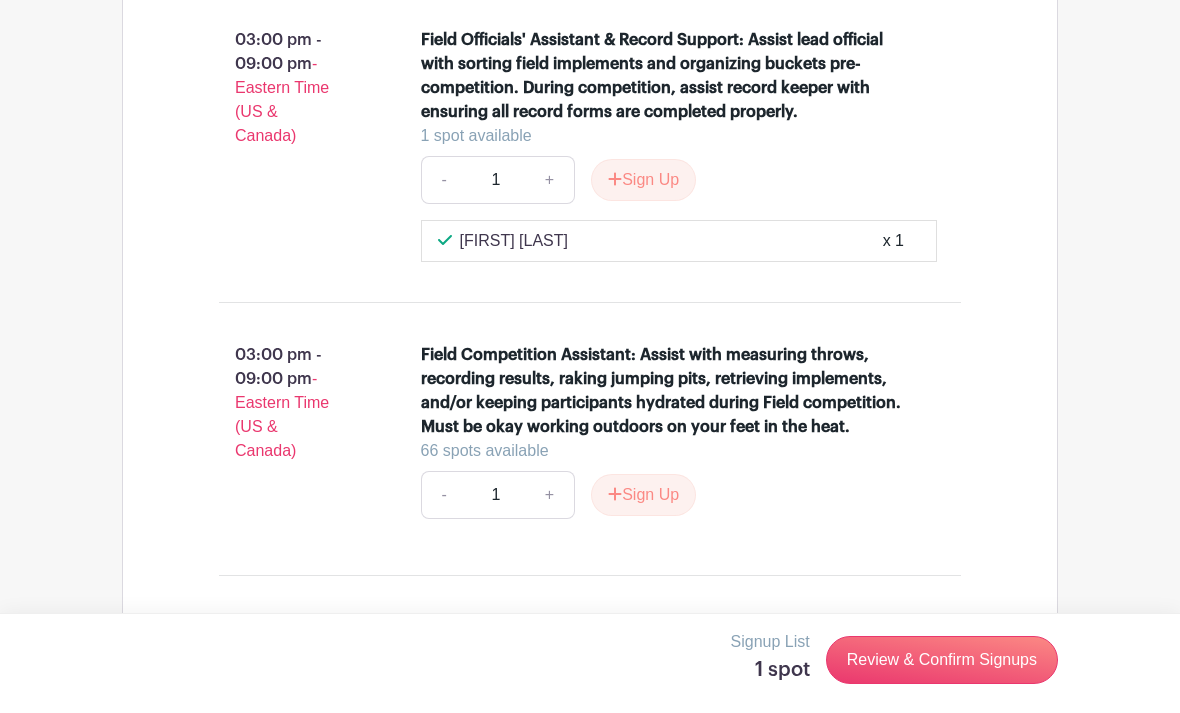scroll, scrollTop: 3265, scrollLeft: 0, axis: vertical 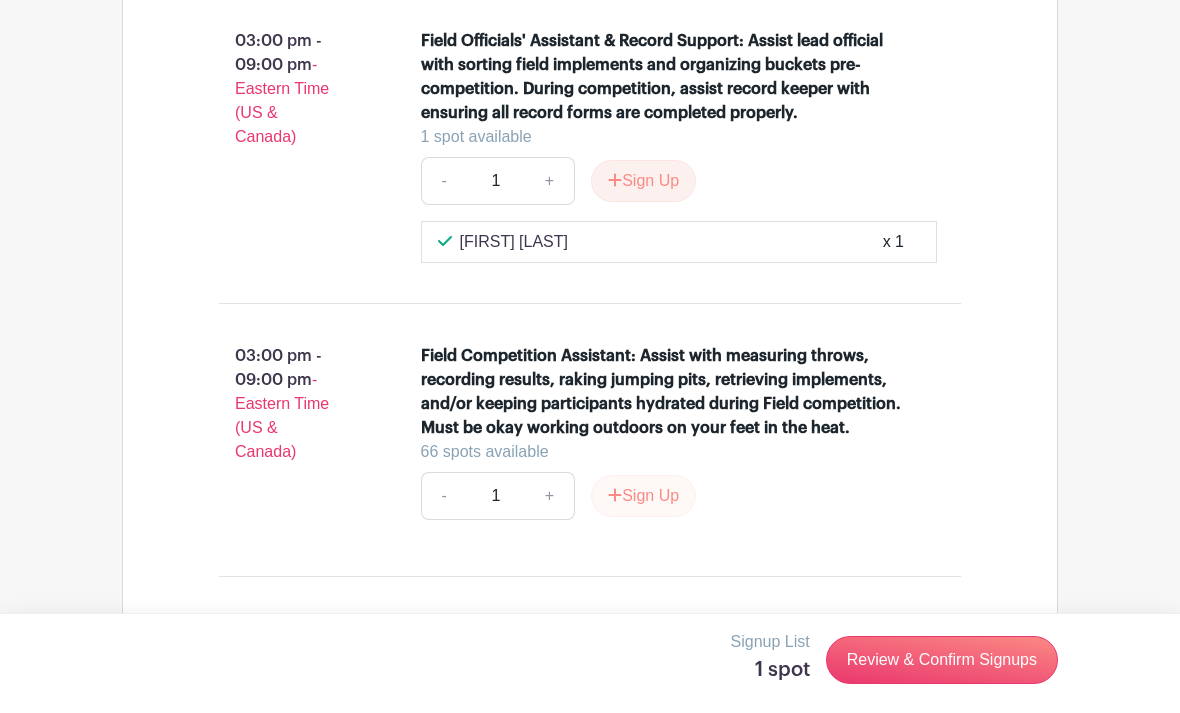 click on "Sign Up" at bounding box center (643, 496) 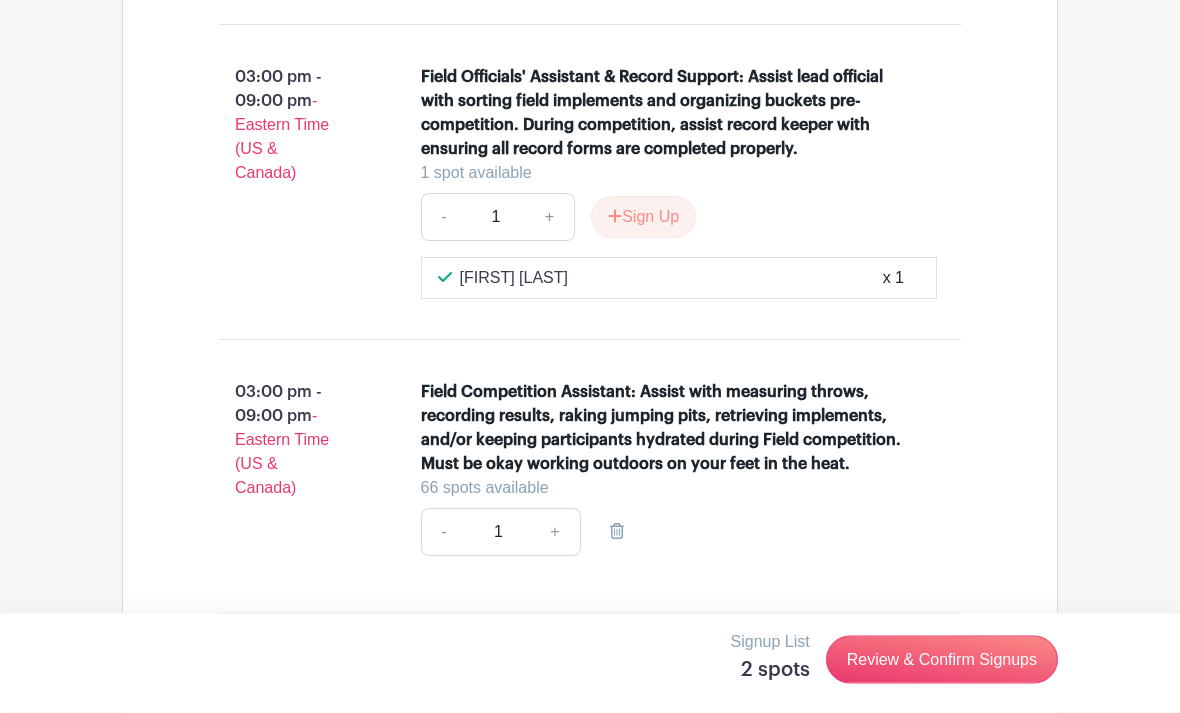 scroll, scrollTop: 3280, scrollLeft: 0, axis: vertical 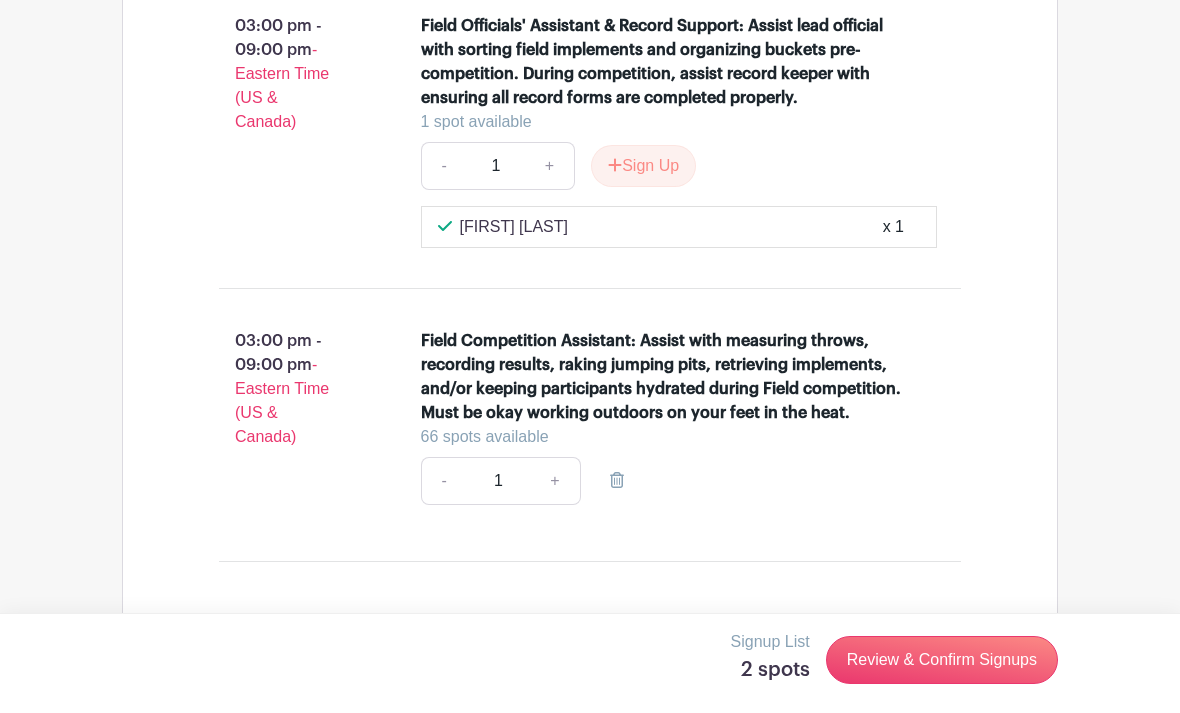 click at bounding box center (617, 480) 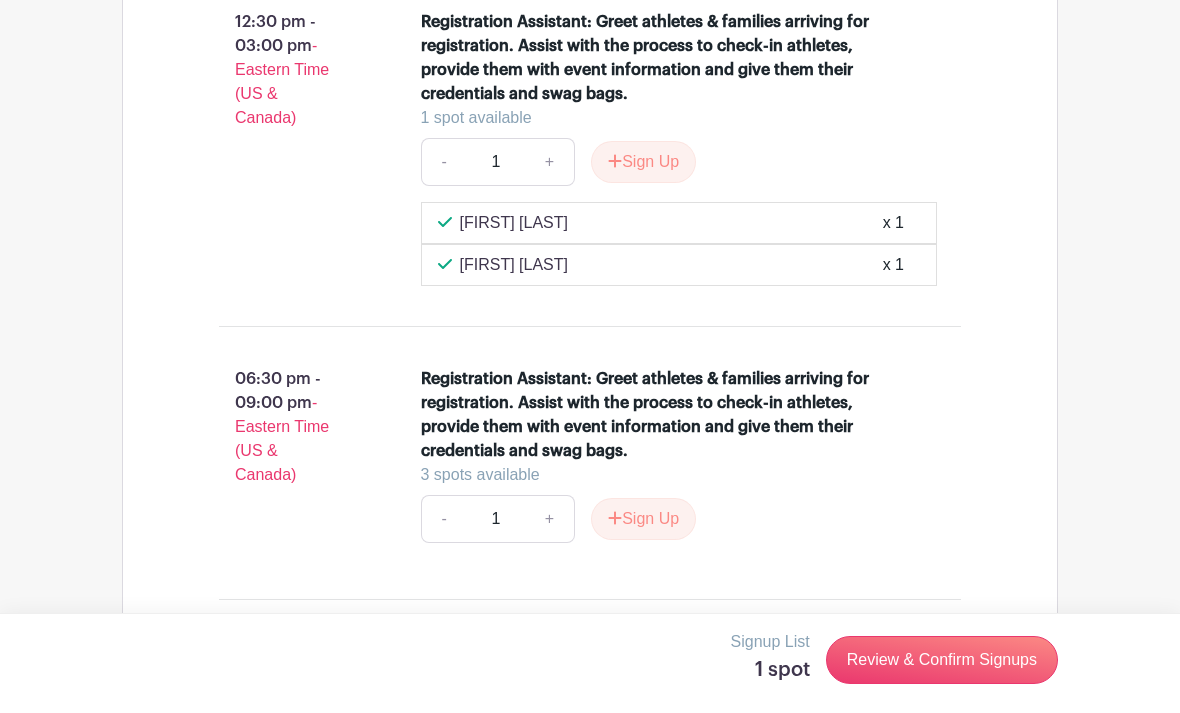 scroll, scrollTop: 4386, scrollLeft: 0, axis: vertical 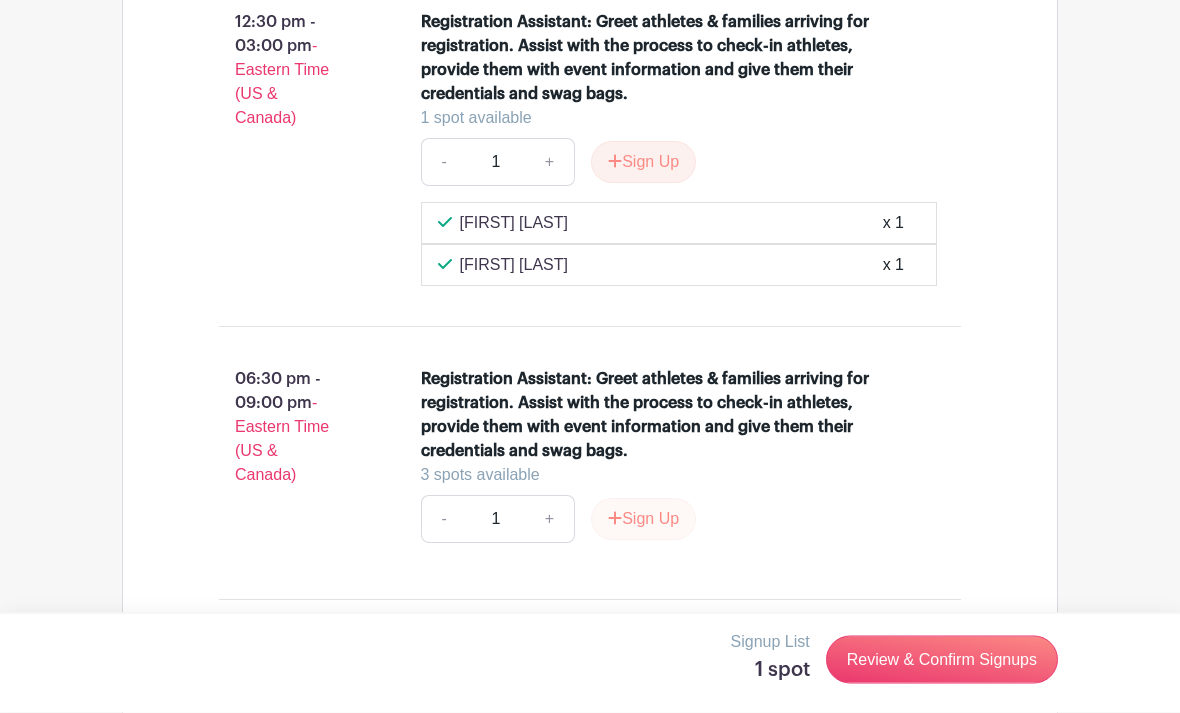 click on "Sign Up" at bounding box center (643, 520) 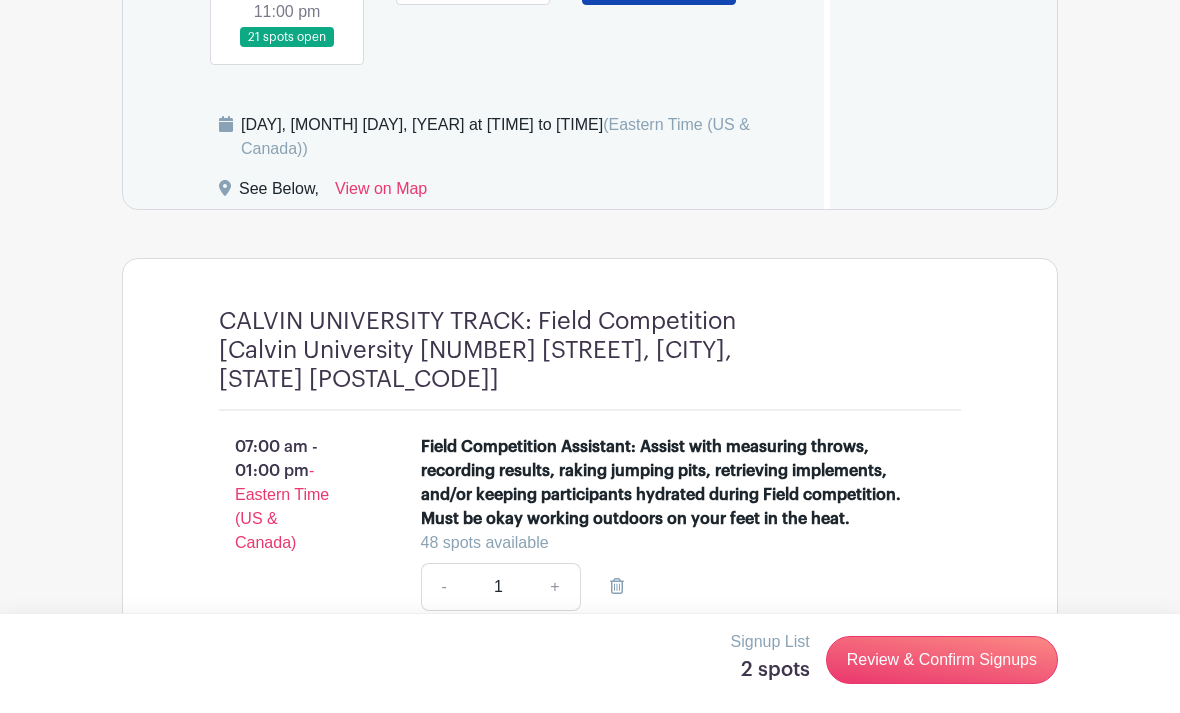 scroll, scrollTop: 1766, scrollLeft: 0, axis: vertical 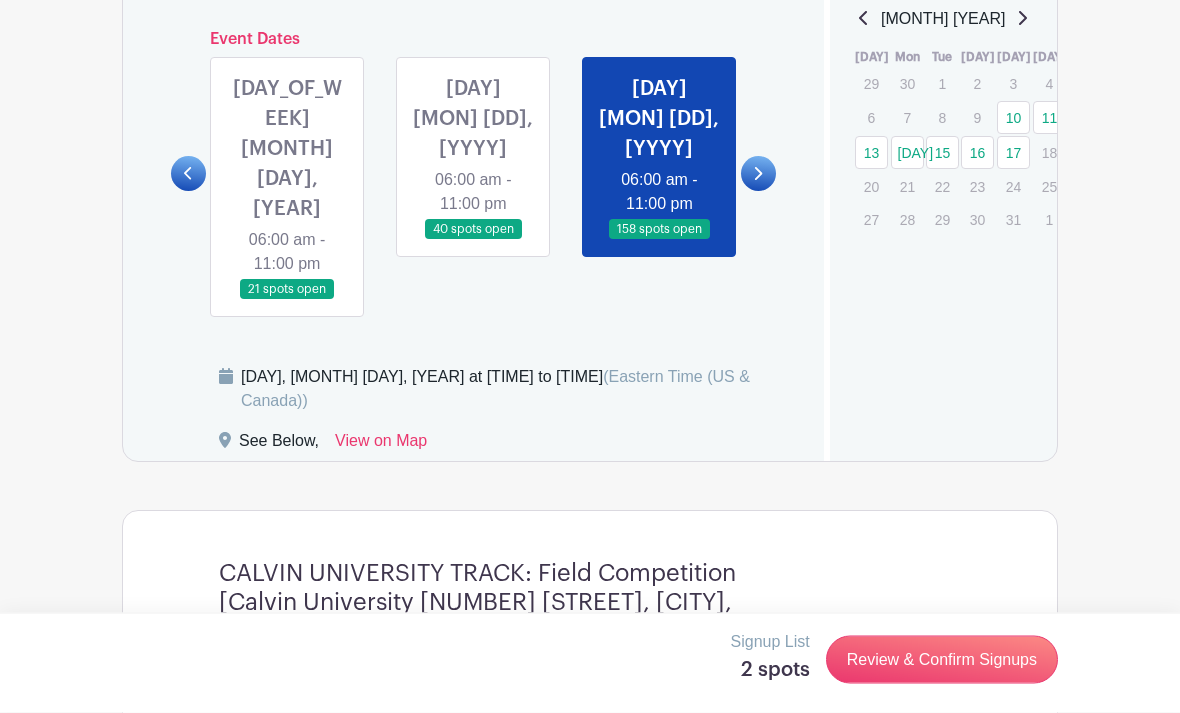 click at bounding box center [758, 174] 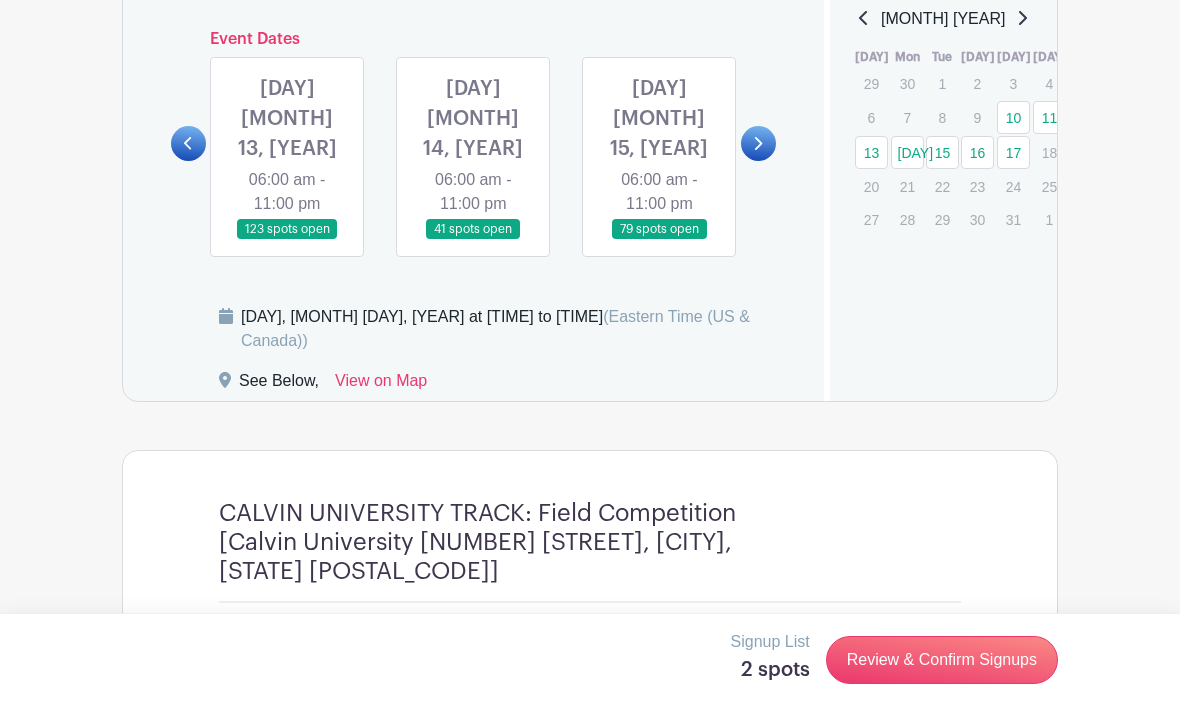 click at bounding box center [287, 240] 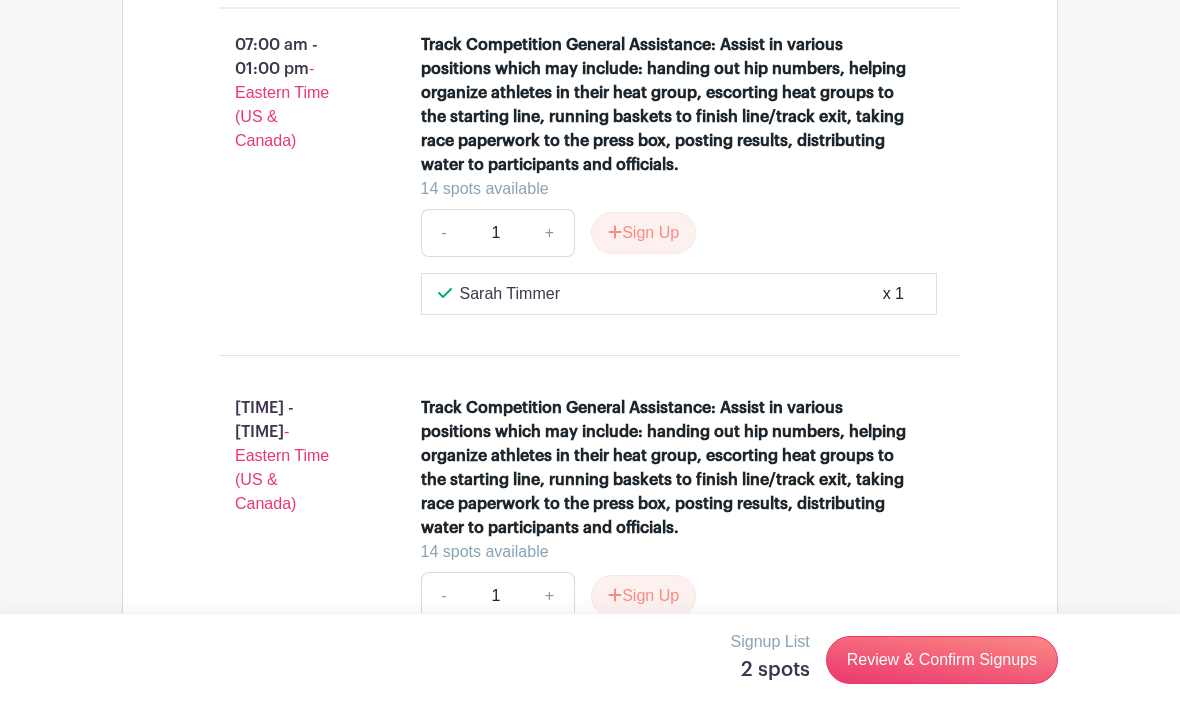scroll, scrollTop: 3778, scrollLeft: 0, axis: vertical 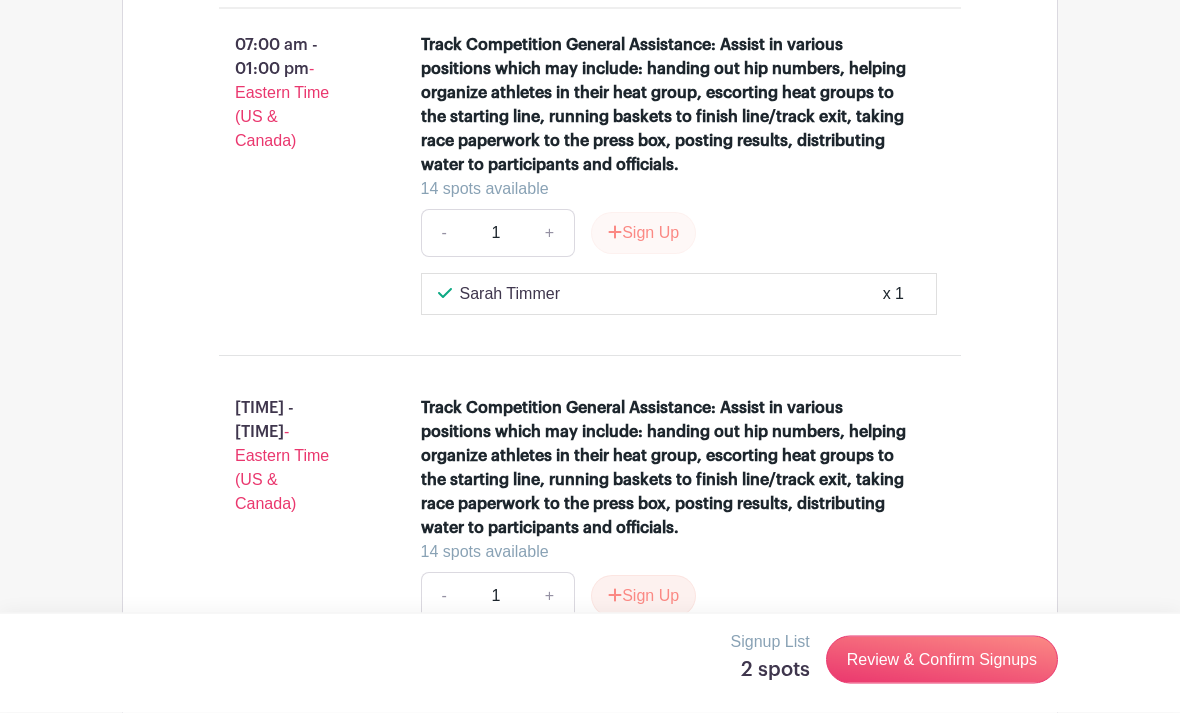 click on "Sign Up" at bounding box center (643, 234) 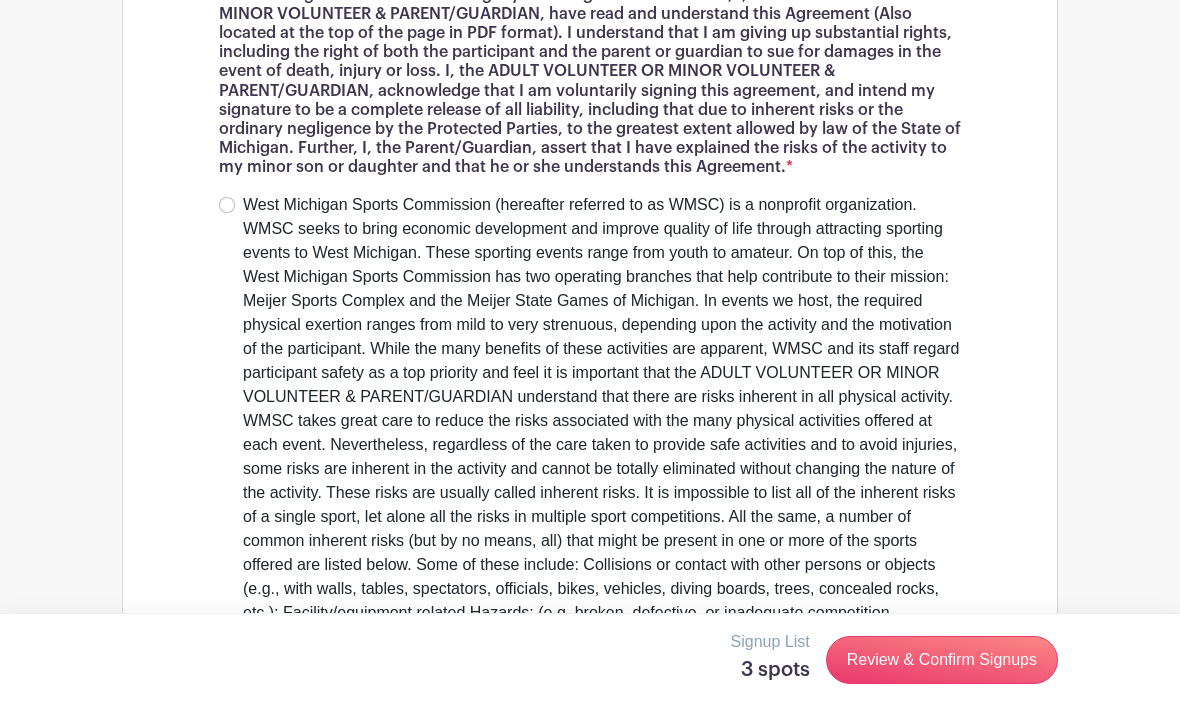 scroll, scrollTop: 8761, scrollLeft: 0, axis: vertical 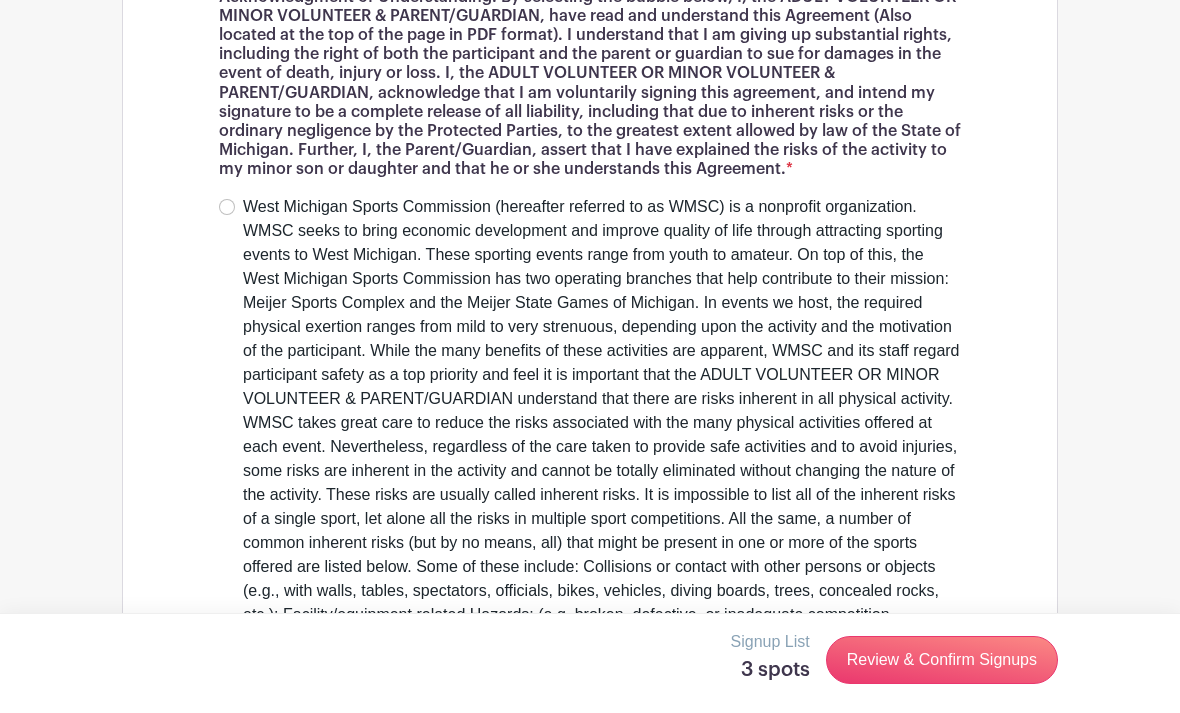 click at bounding box center (227, 207) 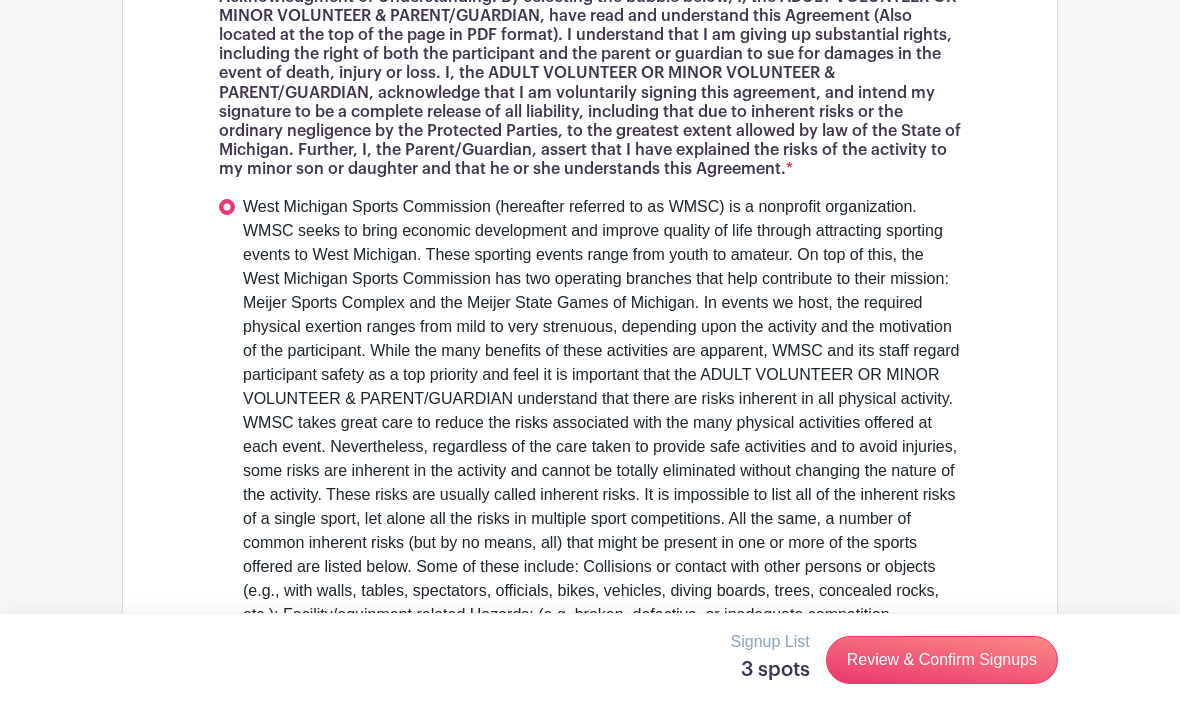 click on "WMSC and Move United Volunteer Waiver and Media Release, T-Shirt Sizes, and Dietary Restrictions
*
Are you filling this form out for a Minor Volunteer?
*
Yes No
If Yes, please provide the participant's information in the answer section below (First and Last Name, Date of Birth-MM/DD/YYYY, and how they are related to you). If No, please input N/A in these sections and proceed to Online signature.
*
Please Provide an Online Signature, With Signee's Full Name, to Acknowledge This Waiver
*
Please Provide Your Date of Birth (MM/DD/YYYY)
*
*" at bounding box center [590, 2057] 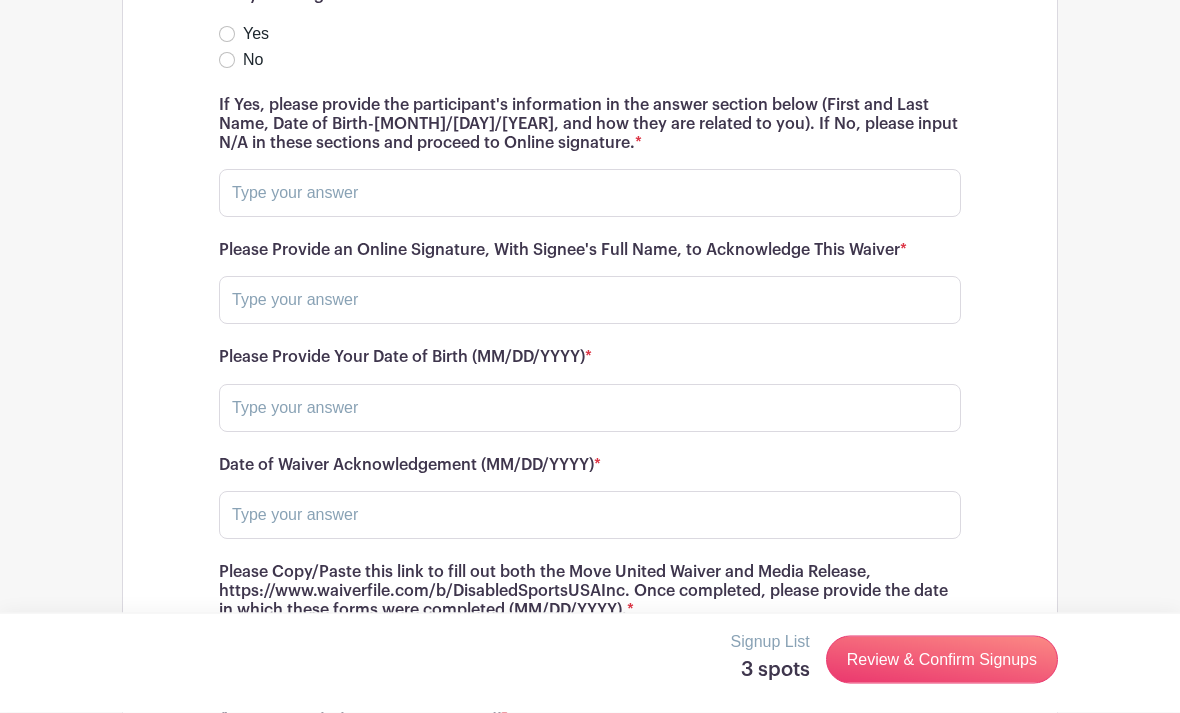 scroll, scrollTop: 11653, scrollLeft: 0, axis: vertical 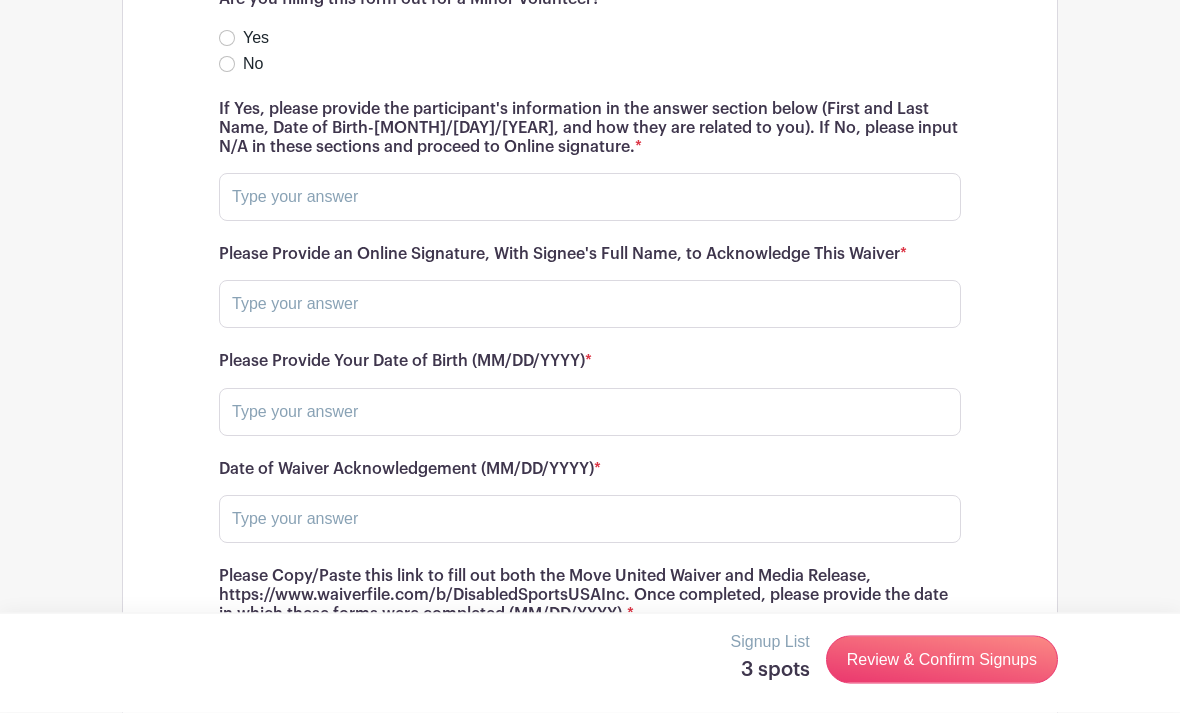 click on "No" at bounding box center (253, 65) 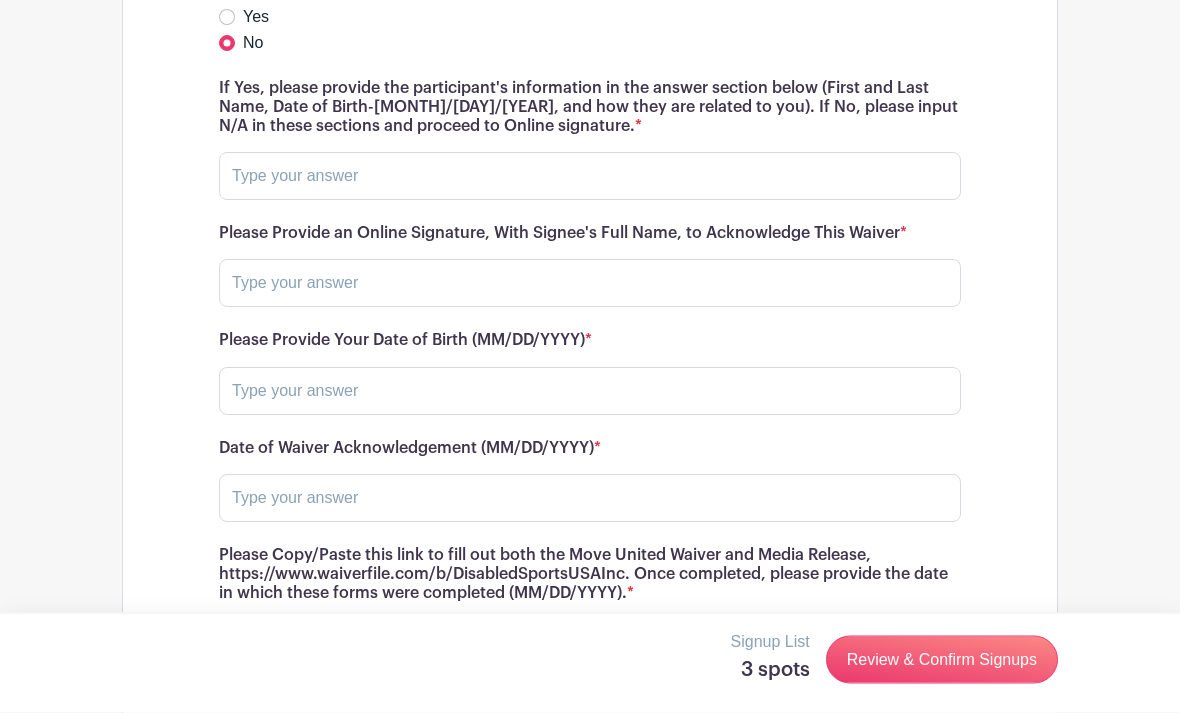 scroll, scrollTop: 11675, scrollLeft: 0, axis: vertical 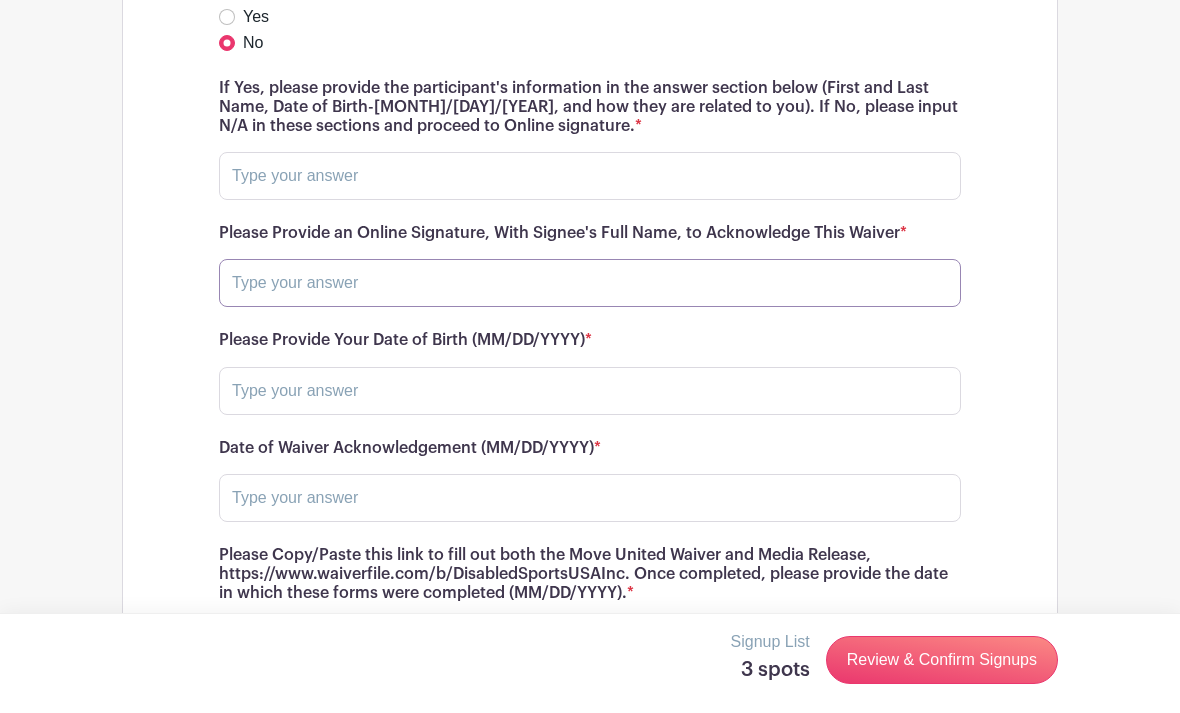 click at bounding box center (590, 283) 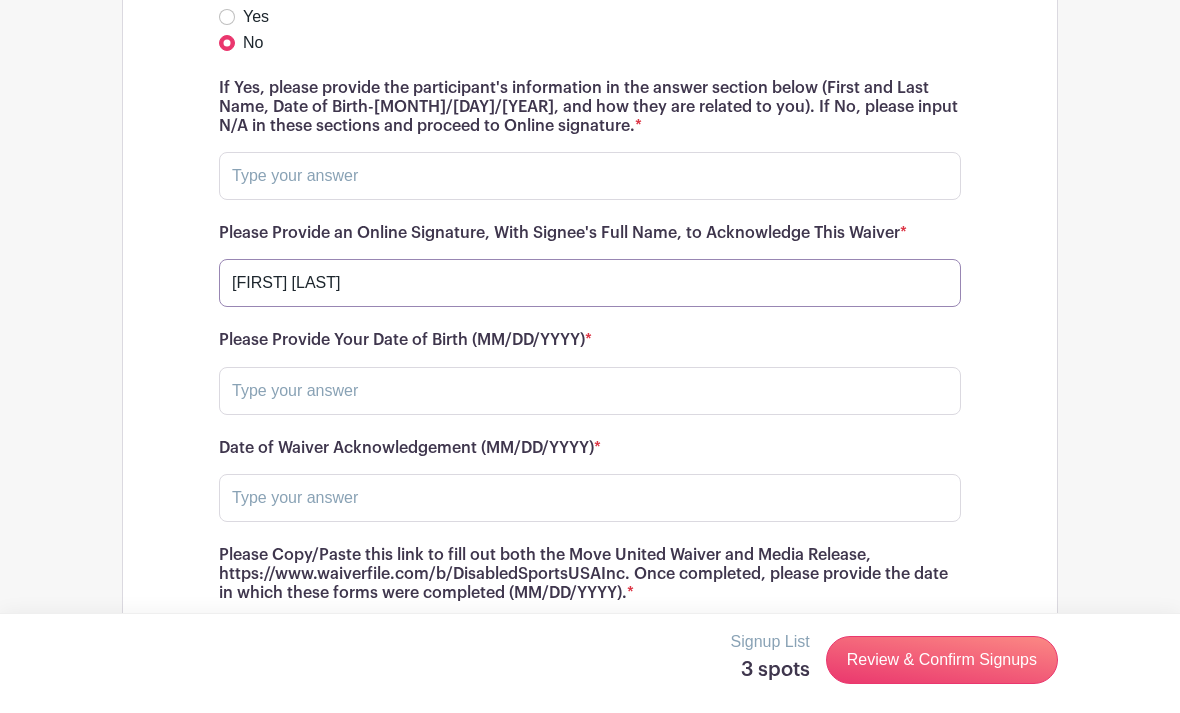 type on "[FIRST] [LAST]" 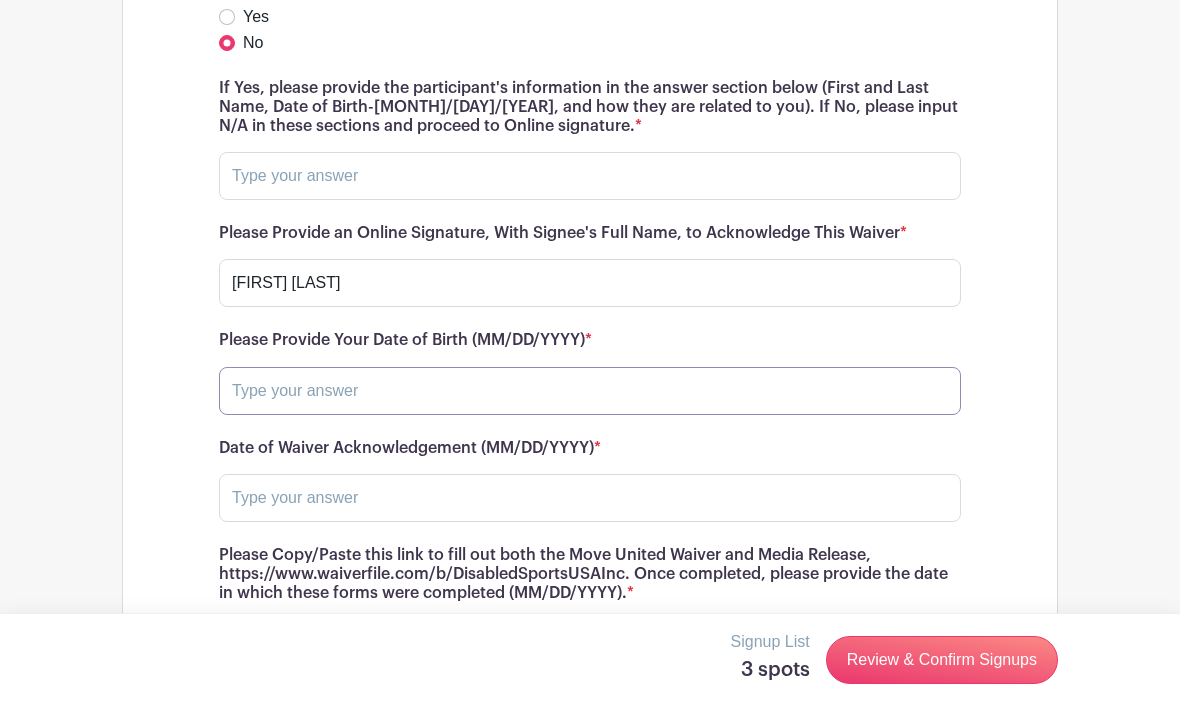 click at bounding box center [590, 391] 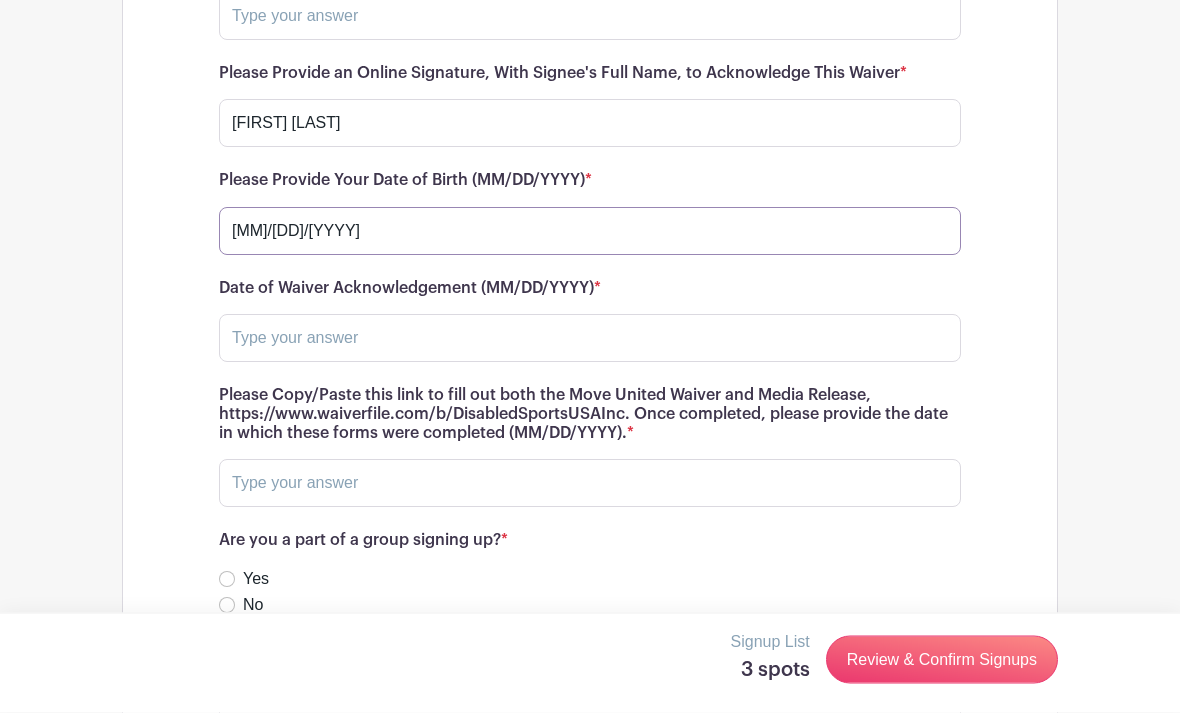 scroll, scrollTop: 11835, scrollLeft: 0, axis: vertical 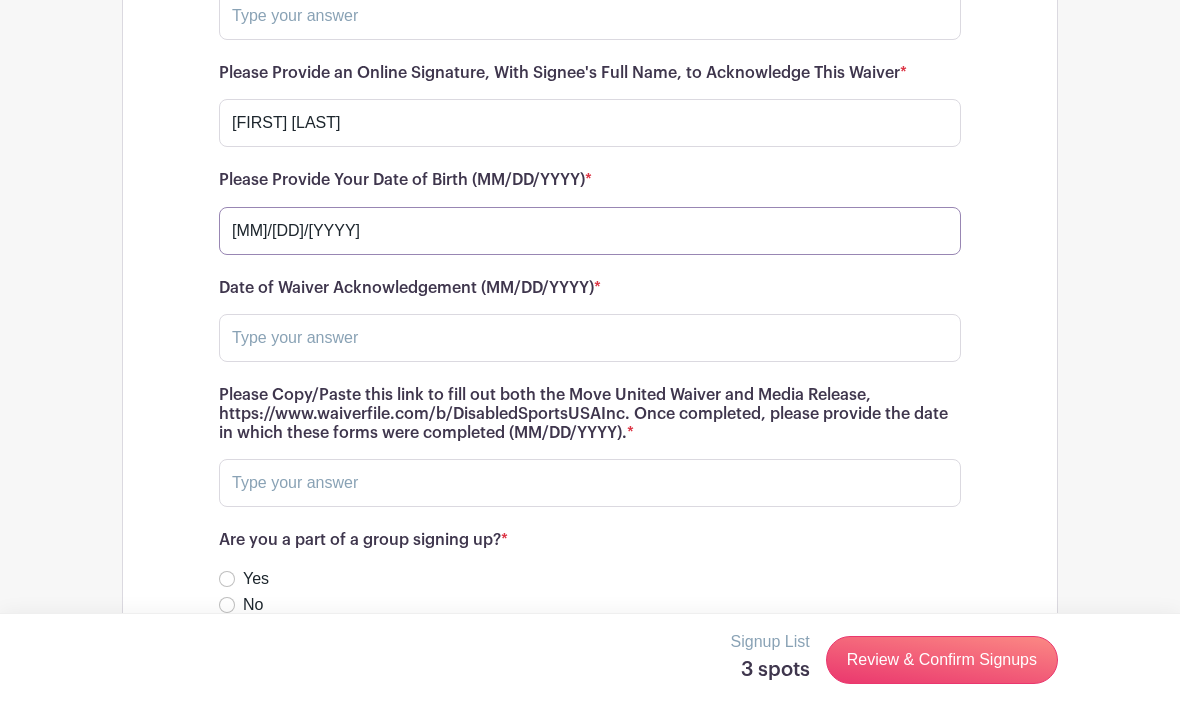 type on "[MM]/[DD]/[YYYY]" 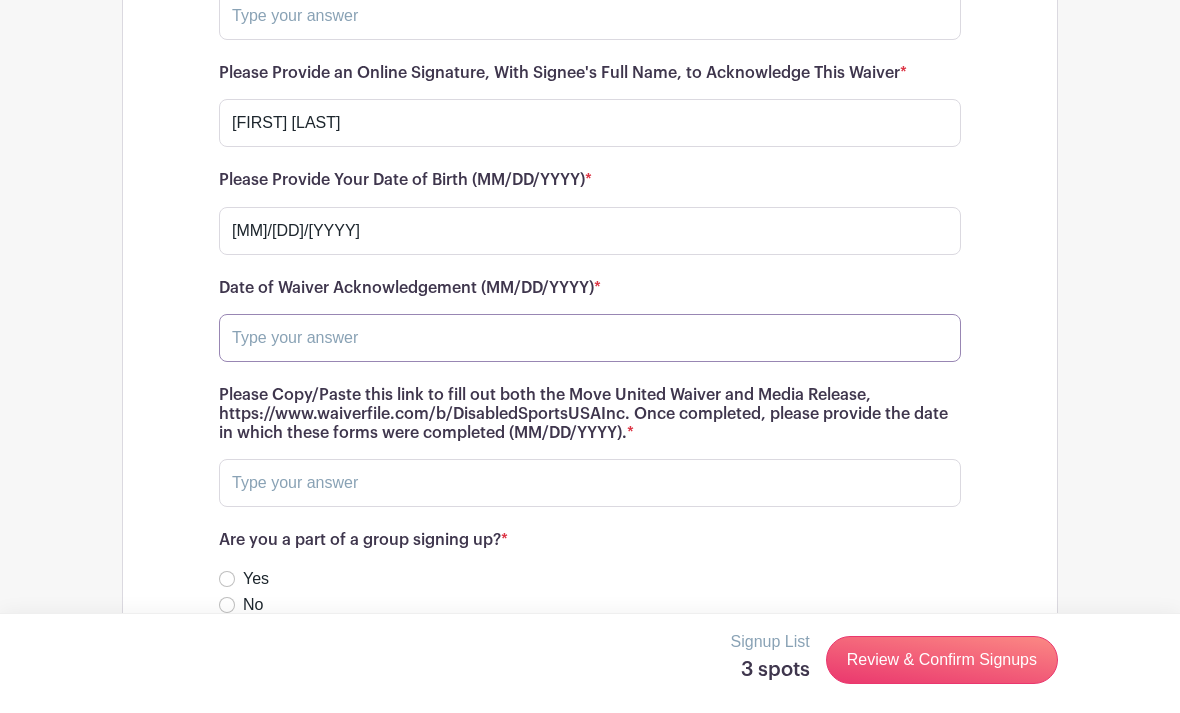 click at bounding box center (590, 338) 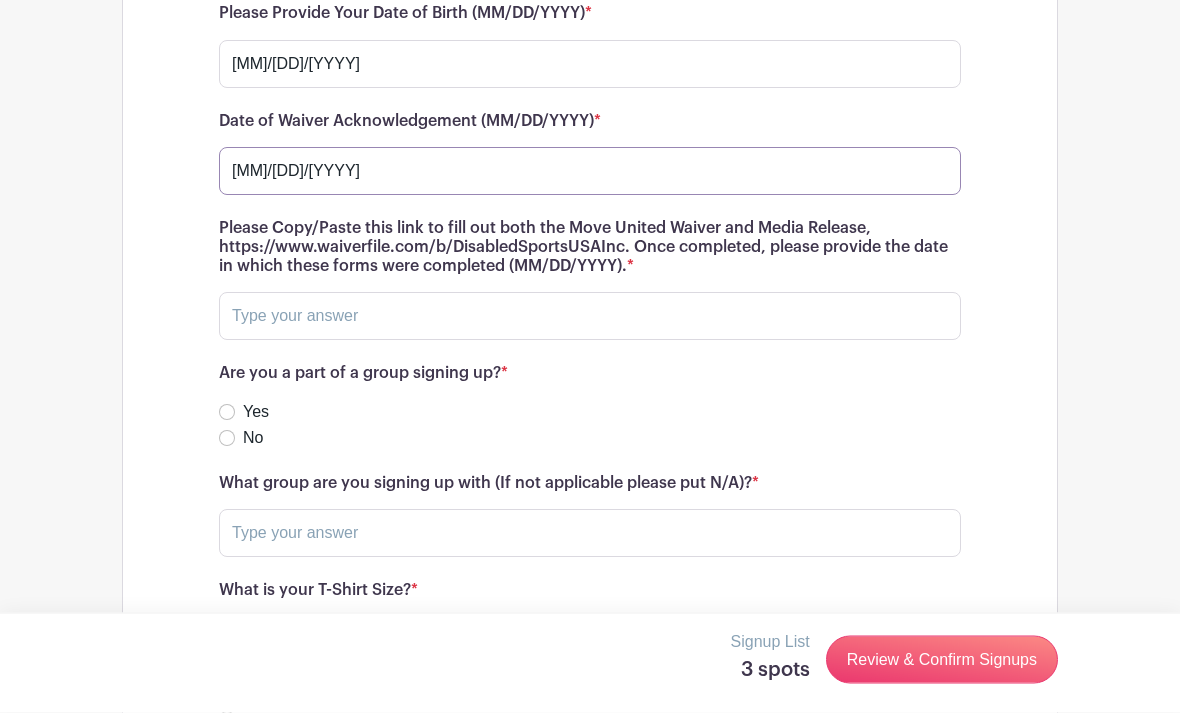 scroll, scrollTop: 12002, scrollLeft: 0, axis: vertical 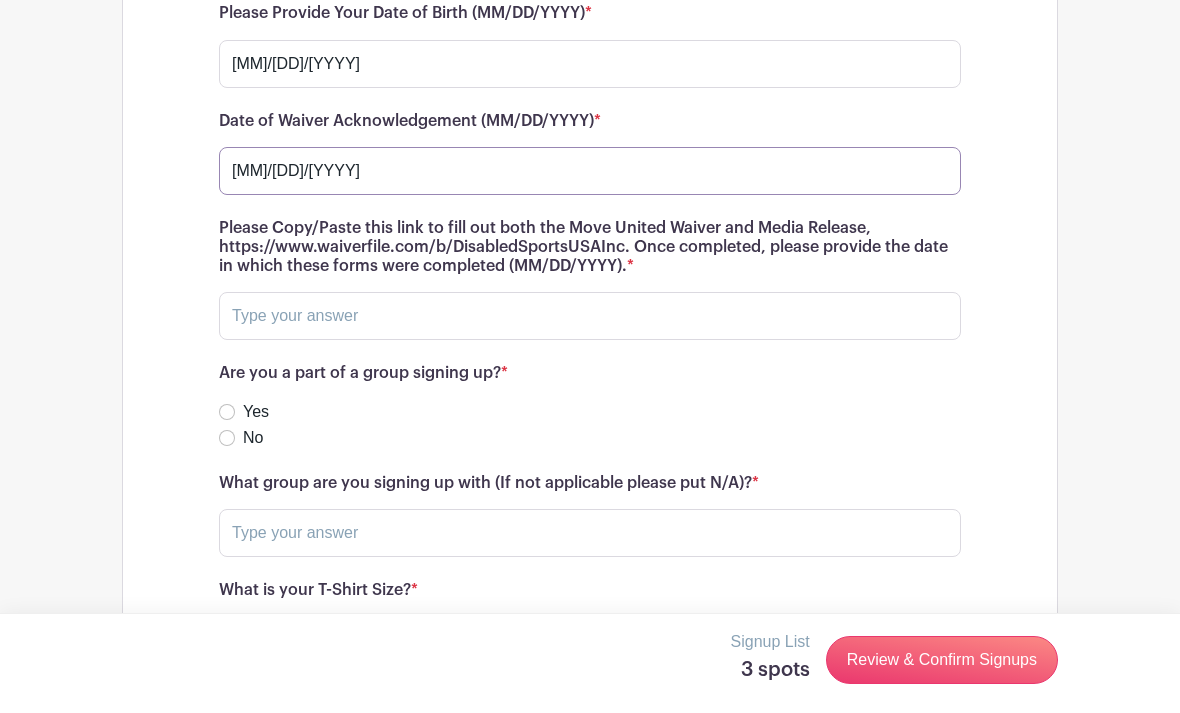 type on "[MM]/[DD]/[YYYY]" 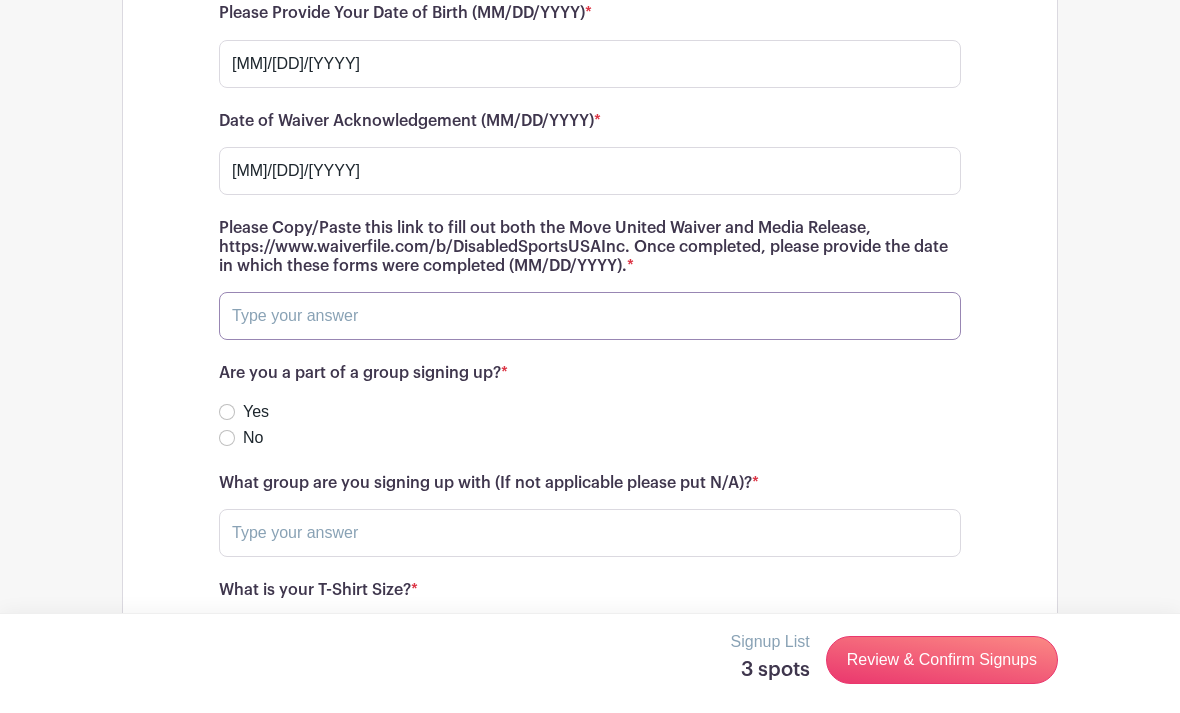click at bounding box center [590, 316] 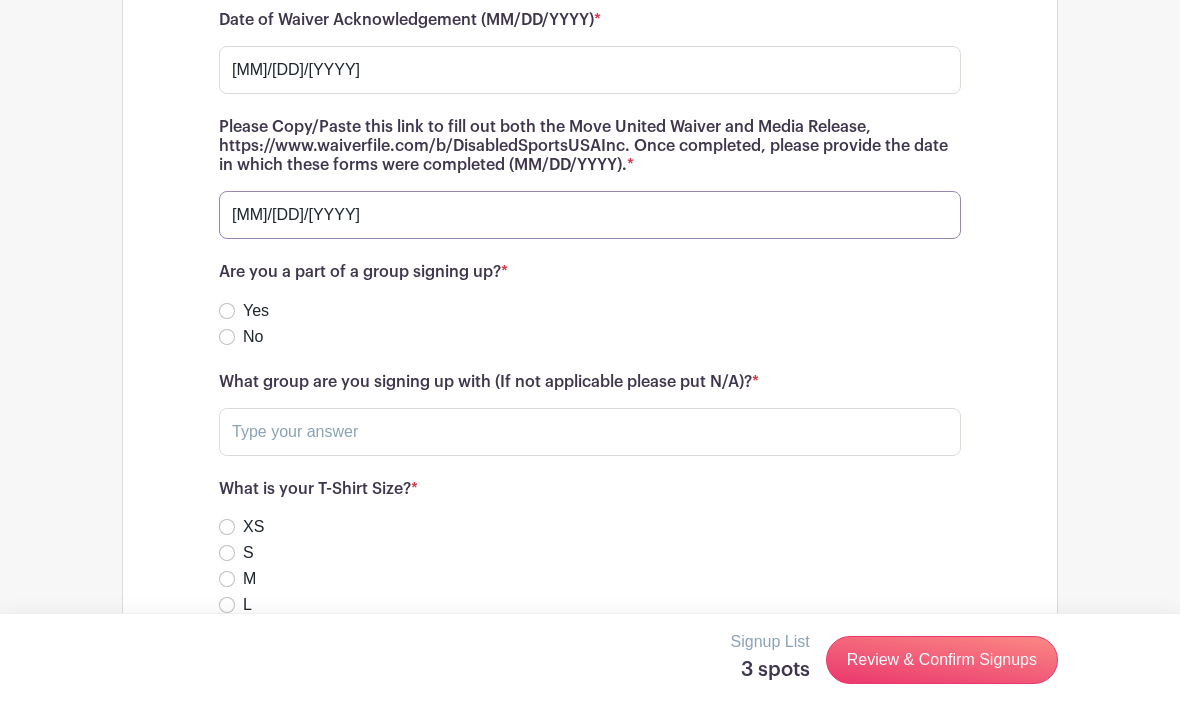 scroll, scrollTop: 12105, scrollLeft: 0, axis: vertical 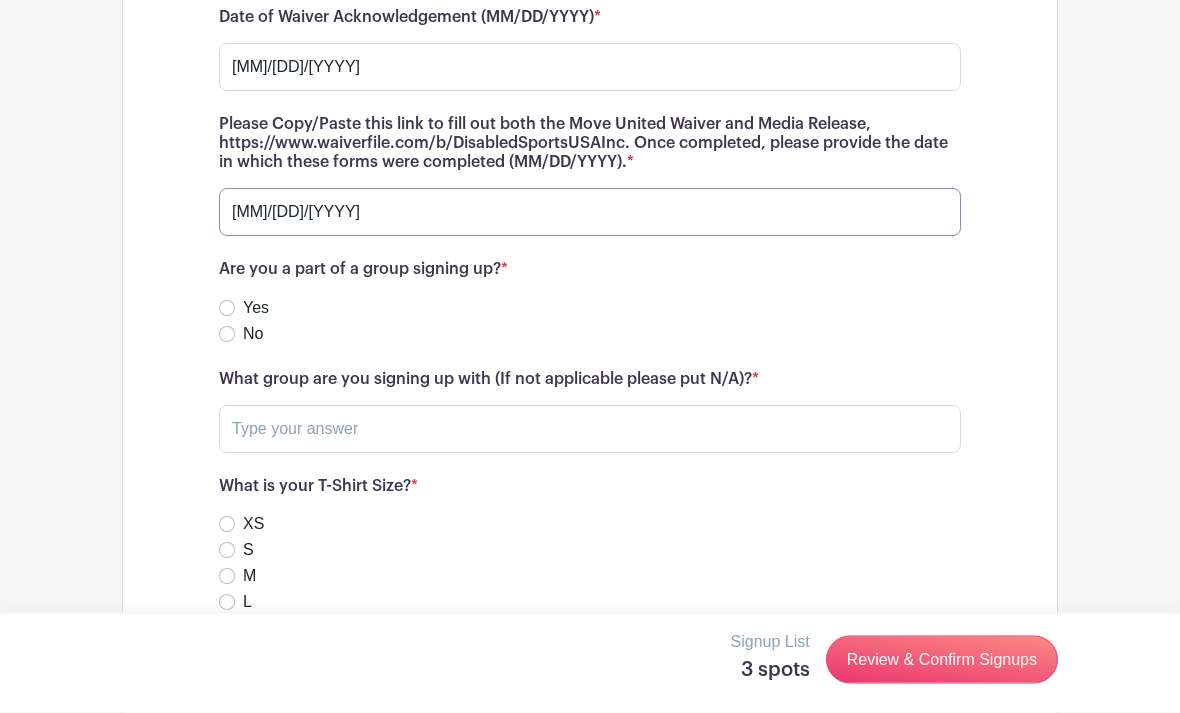type on "[MM]/[DD]/[YYYY]" 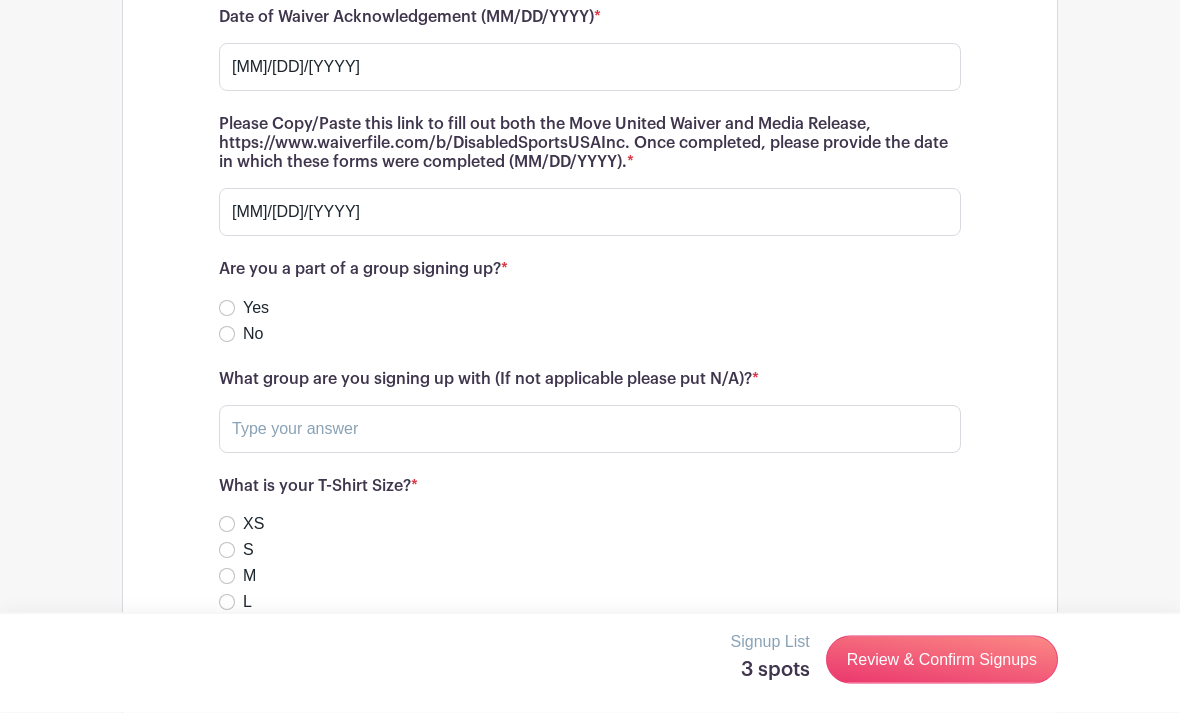 click on "Yes" at bounding box center [256, 309] 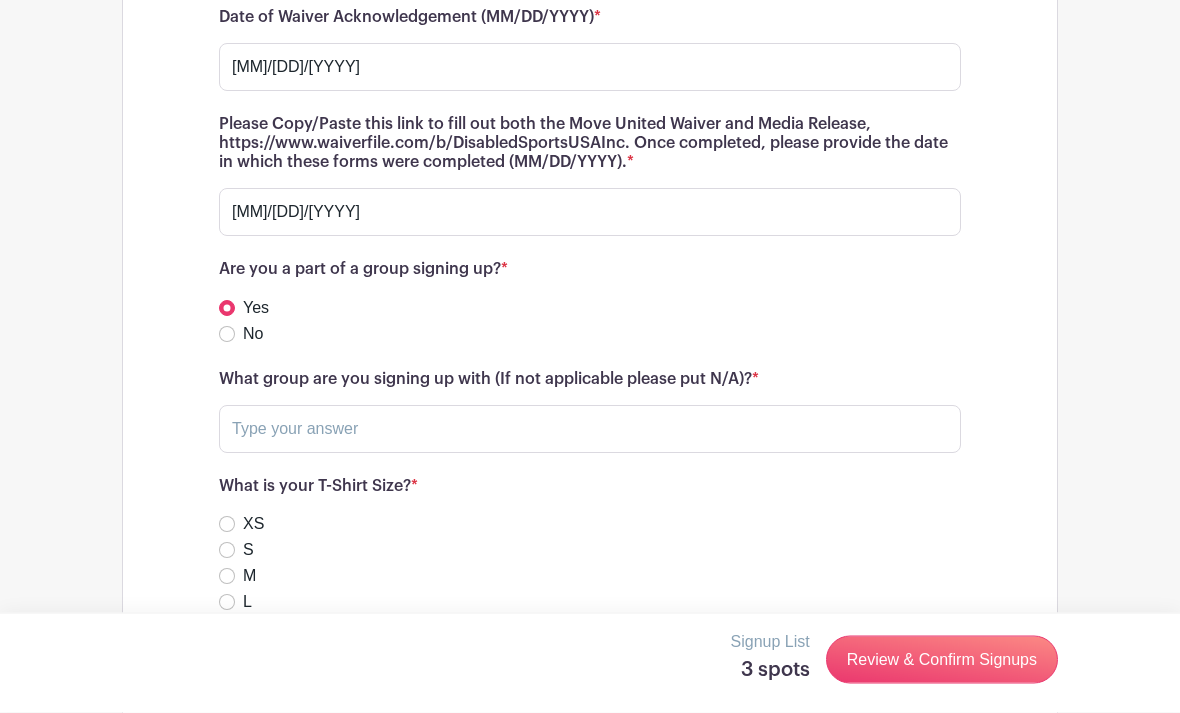 scroll, scrollTop: 12106, scrollLeft: 0, axis: vertical 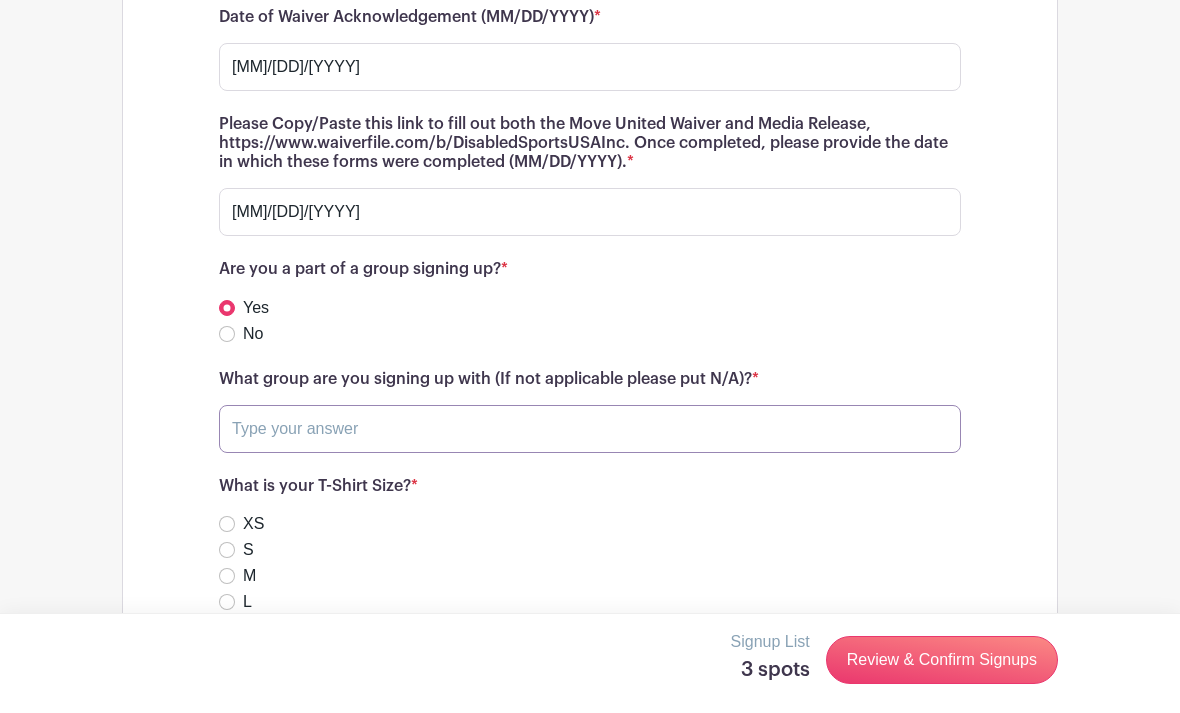 click at bounding box center (590, 429) 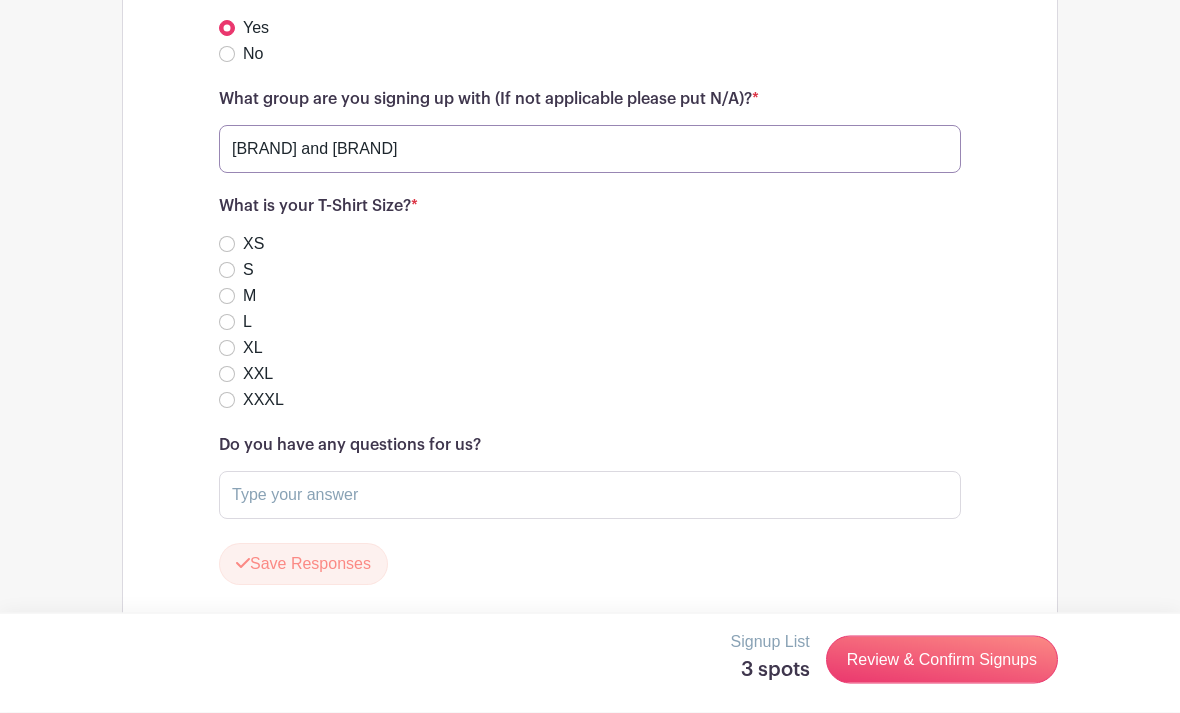 scroll, scrollTop: 12404, scrollLeft: 0, axis: vertical 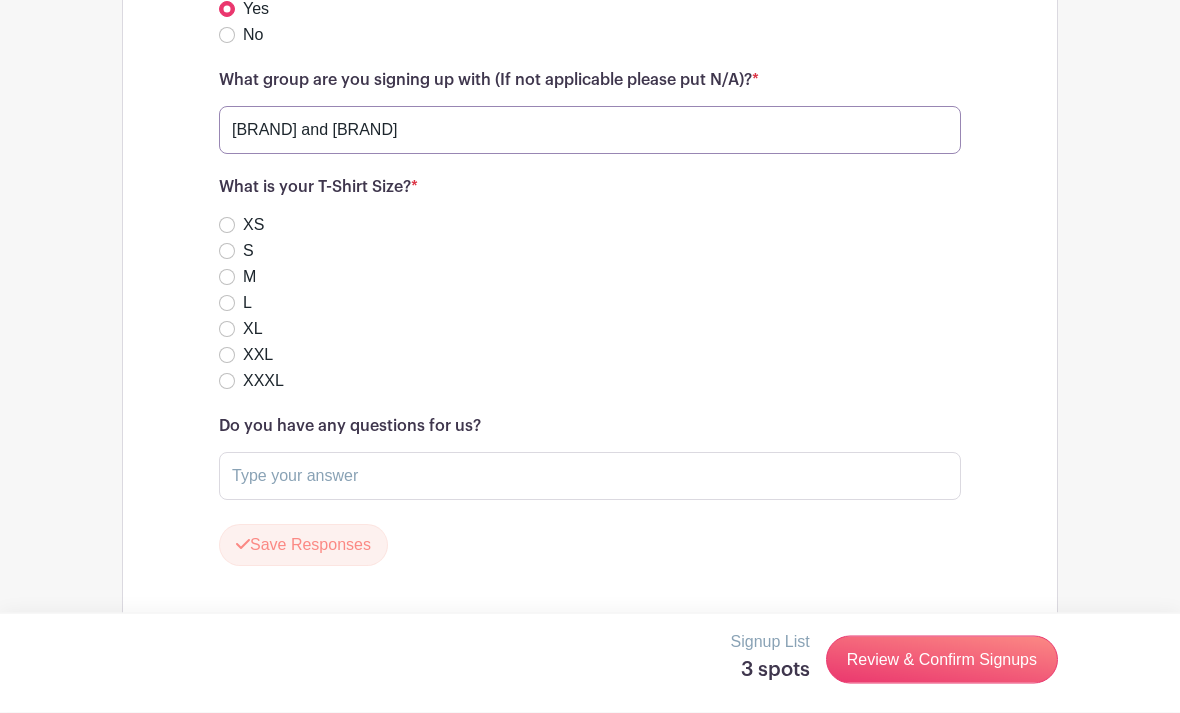 type on "[BRAND] and [BRAND]" 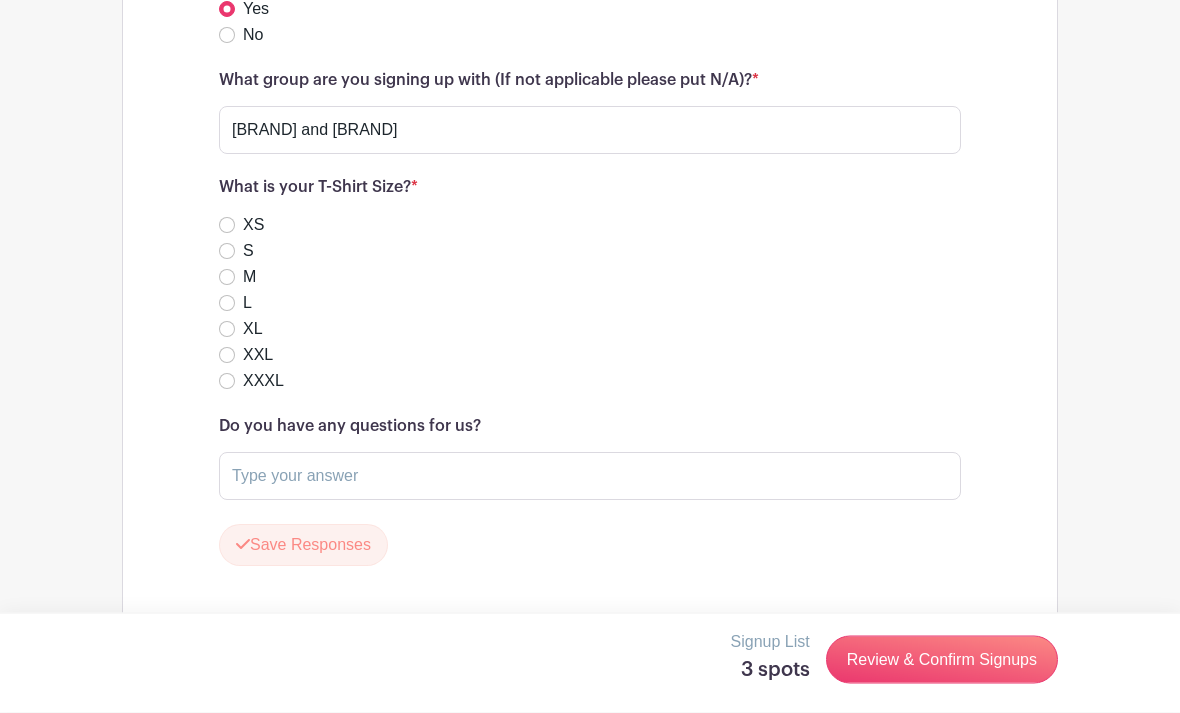 click on "L" at bounding box center [227, 304] 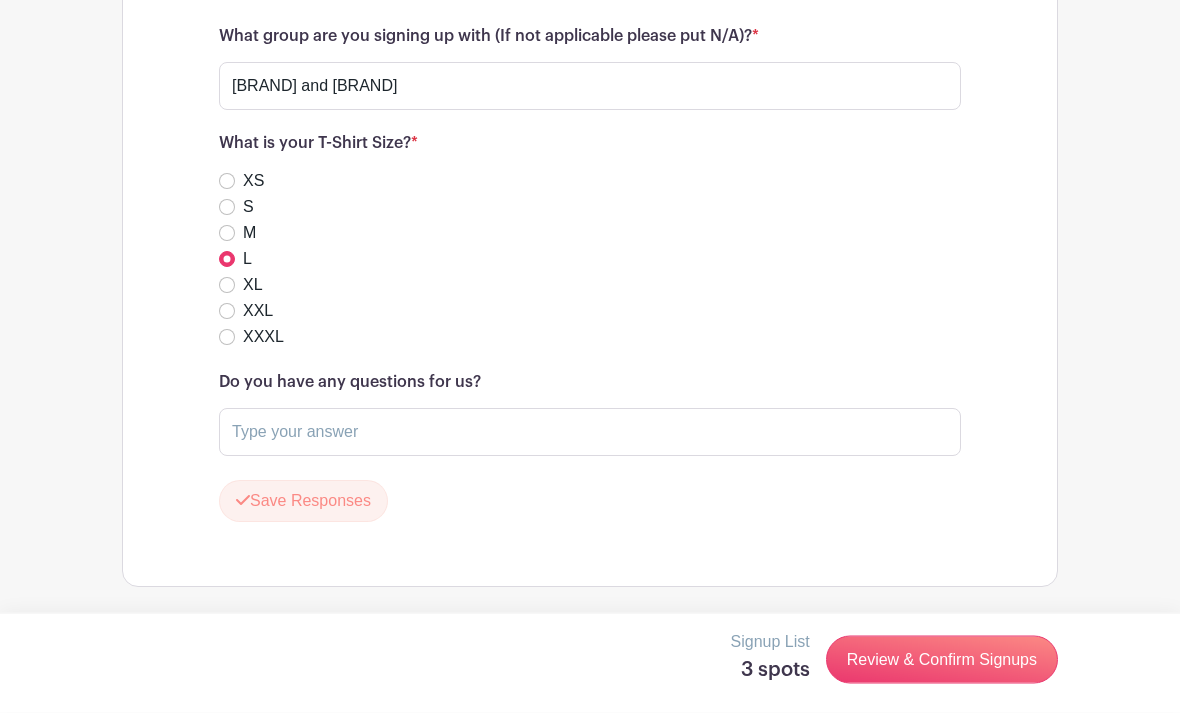 scroll, scrollTop: 12565, scrollLeft: 0, axis: vertical 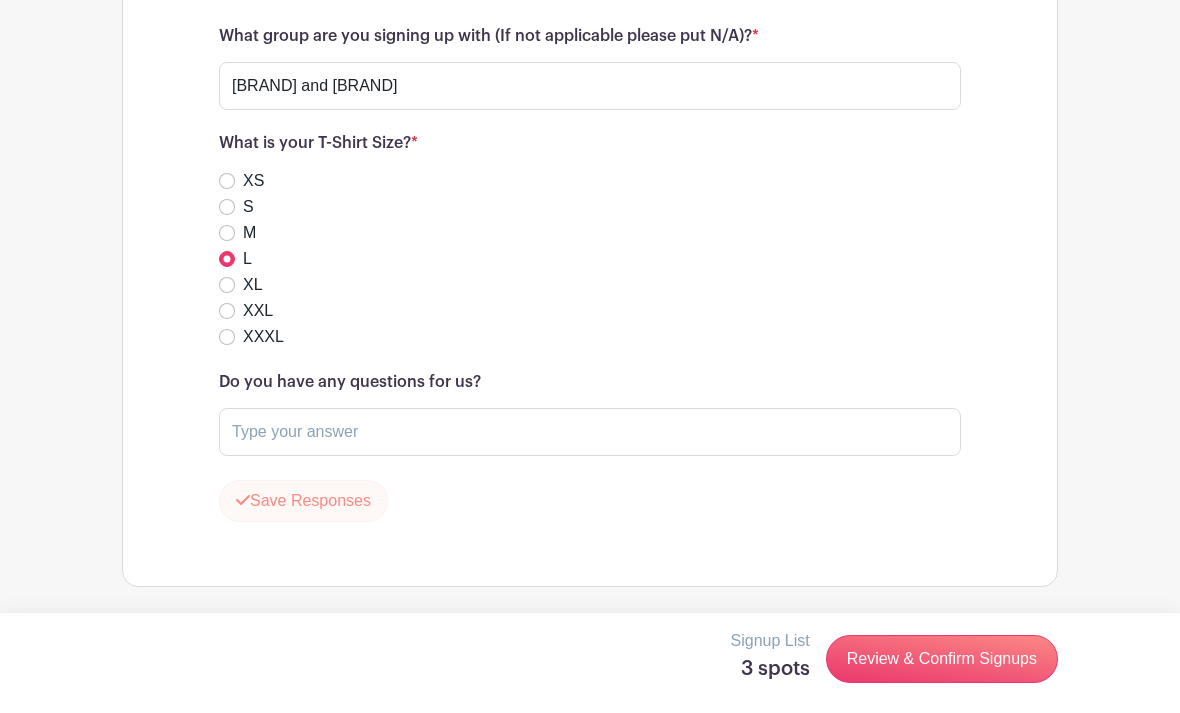 click on "Save Responses" at bounding box center (303, 502) 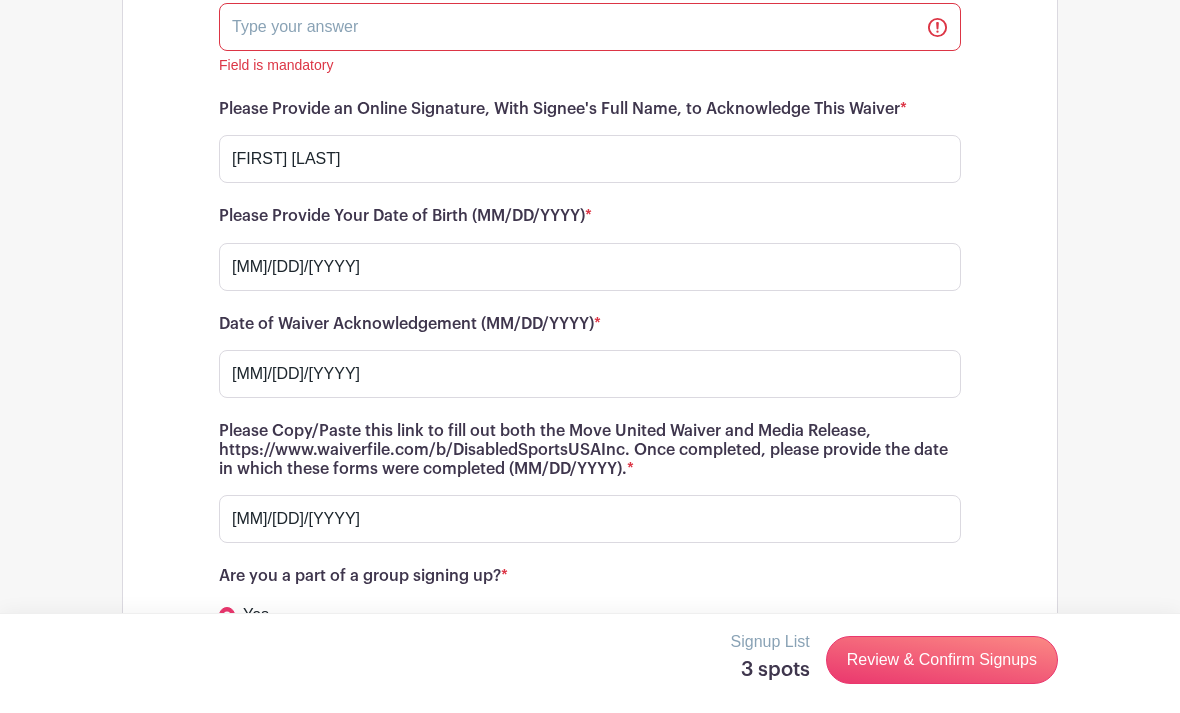 scroll, scrollTop: 11820, scrollLeft: 0, axis: vertical 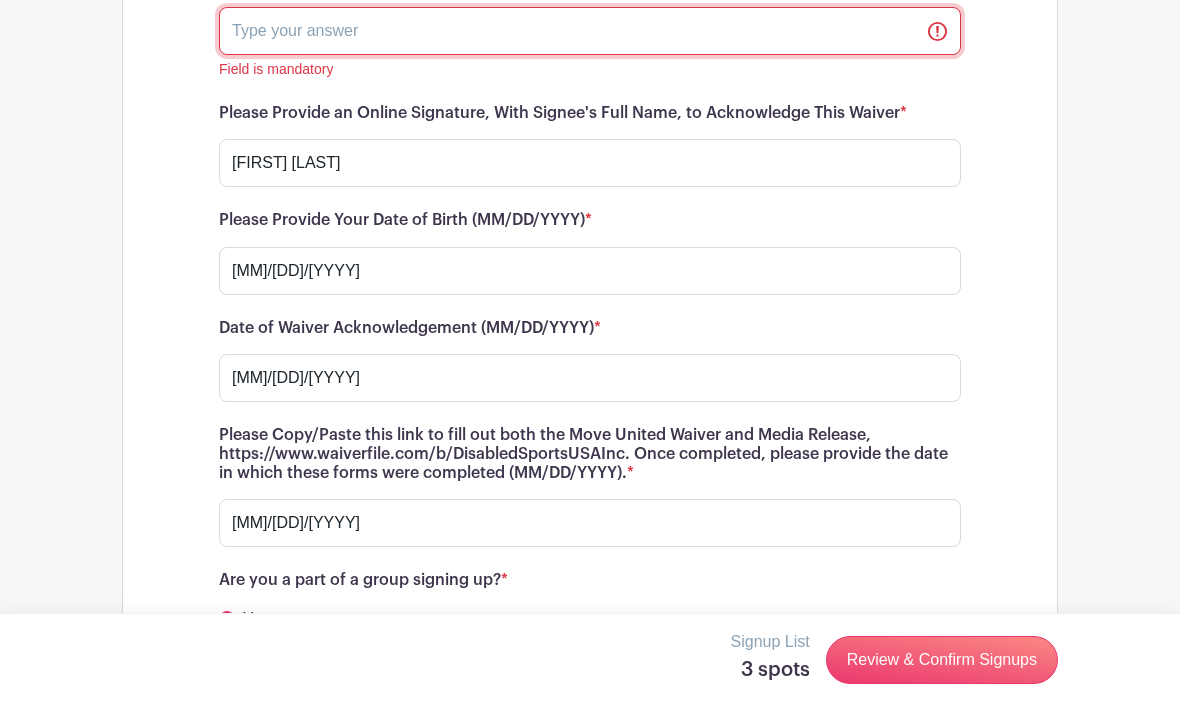 click at bounding box center (590, 31) 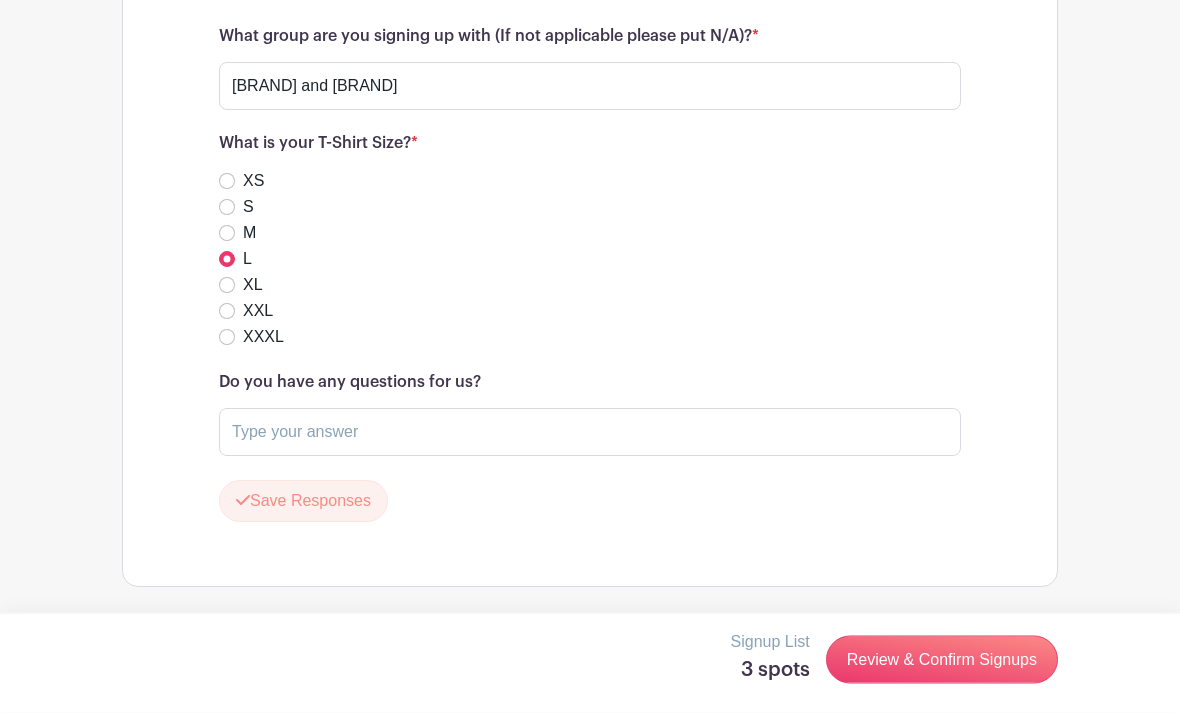 scroll, scrollTop: 12590, scrollLeft: 0, axis: vertical 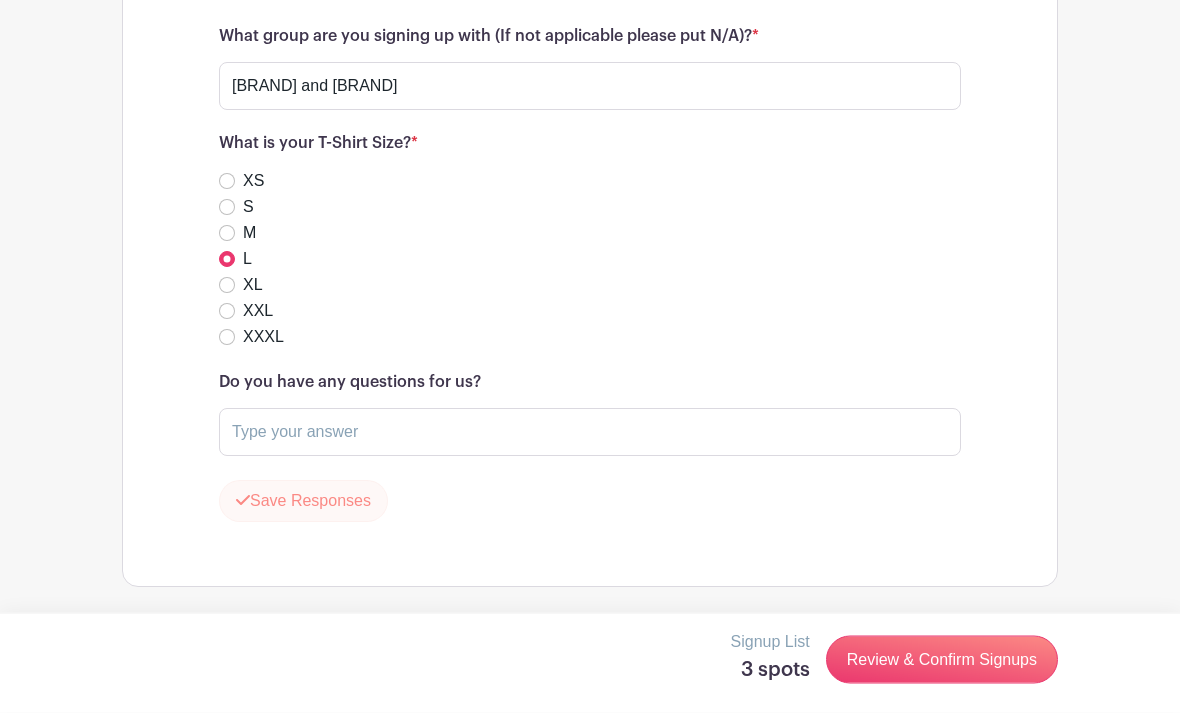 type on "N/A" 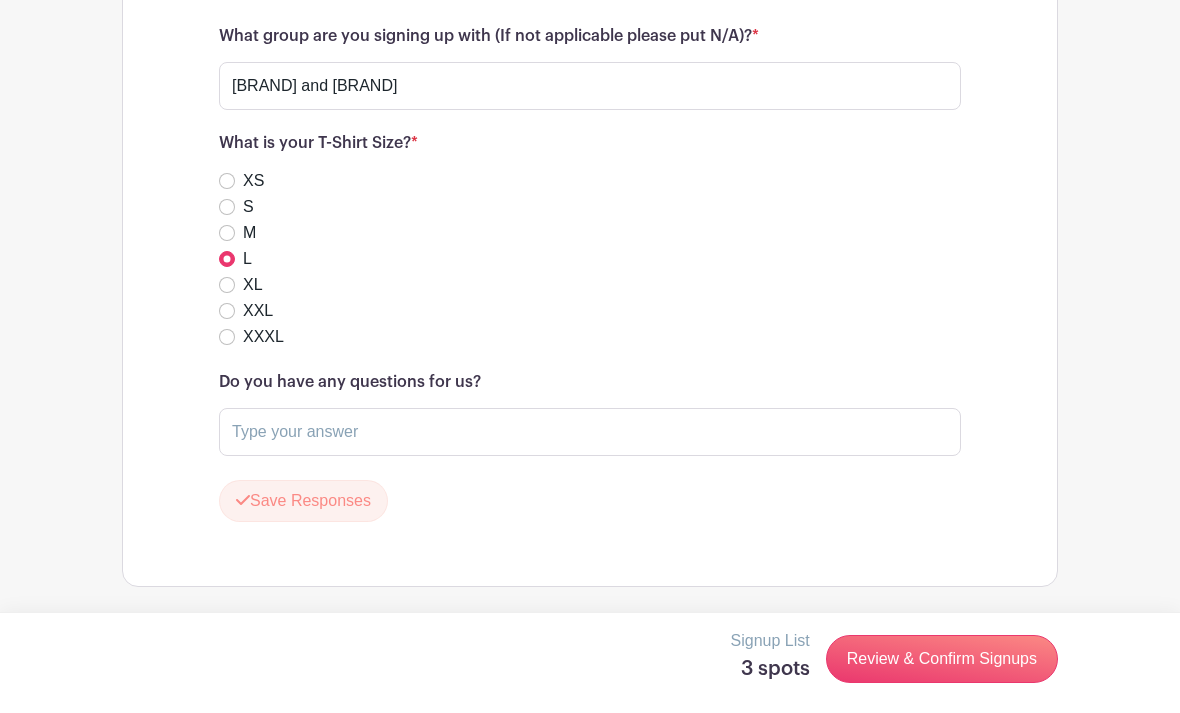 scroll, scrollTop: 12507, scrollLeft: 0, axis: vertical 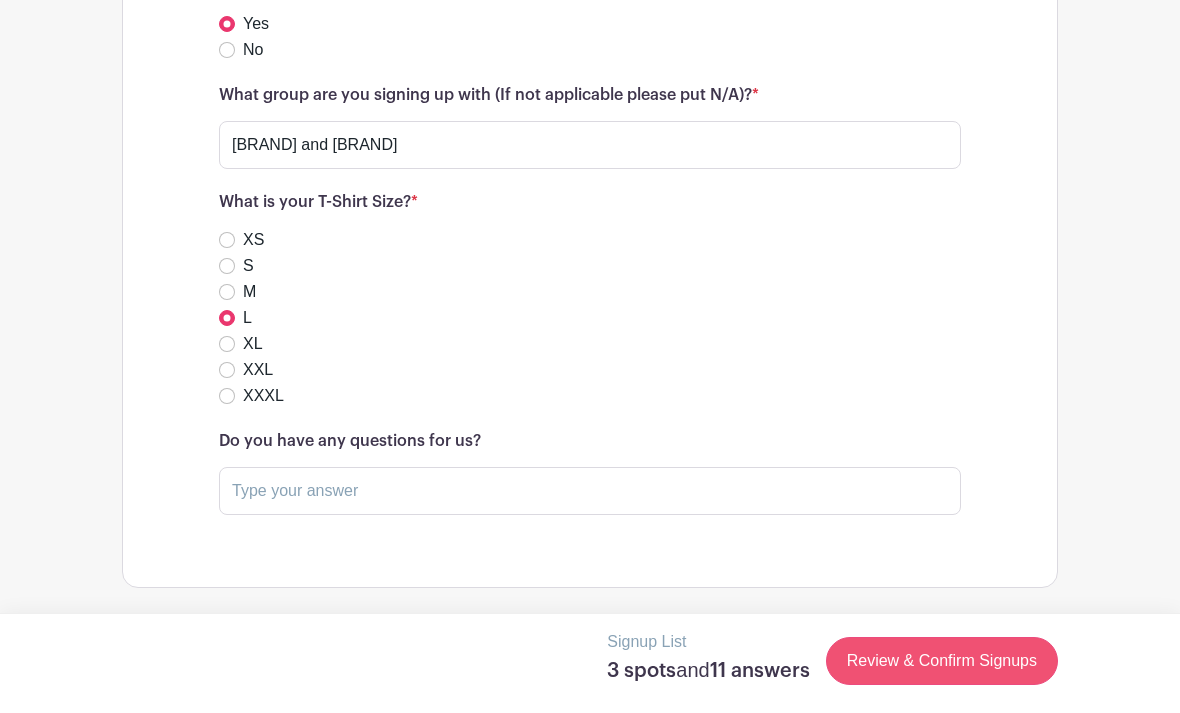 click on "Review & Confirm Signups" at bounding box center (942, 661) 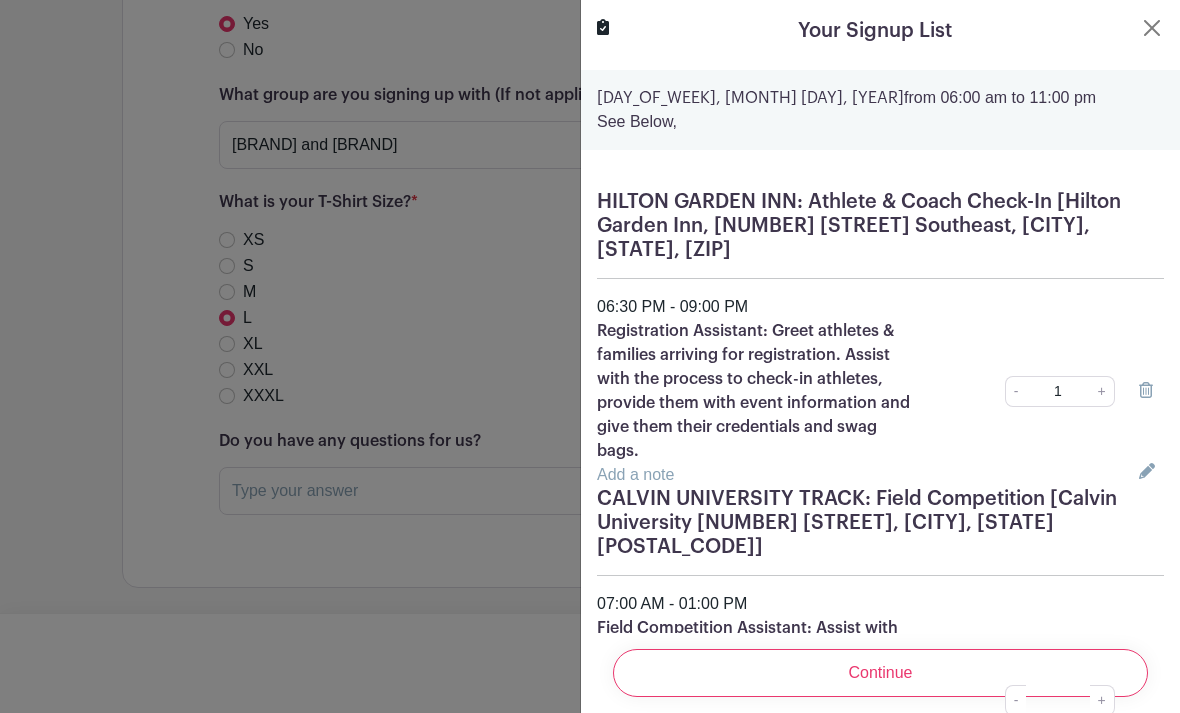 scroll, scrollTop: 0, scrollLeft: 0, axis: both 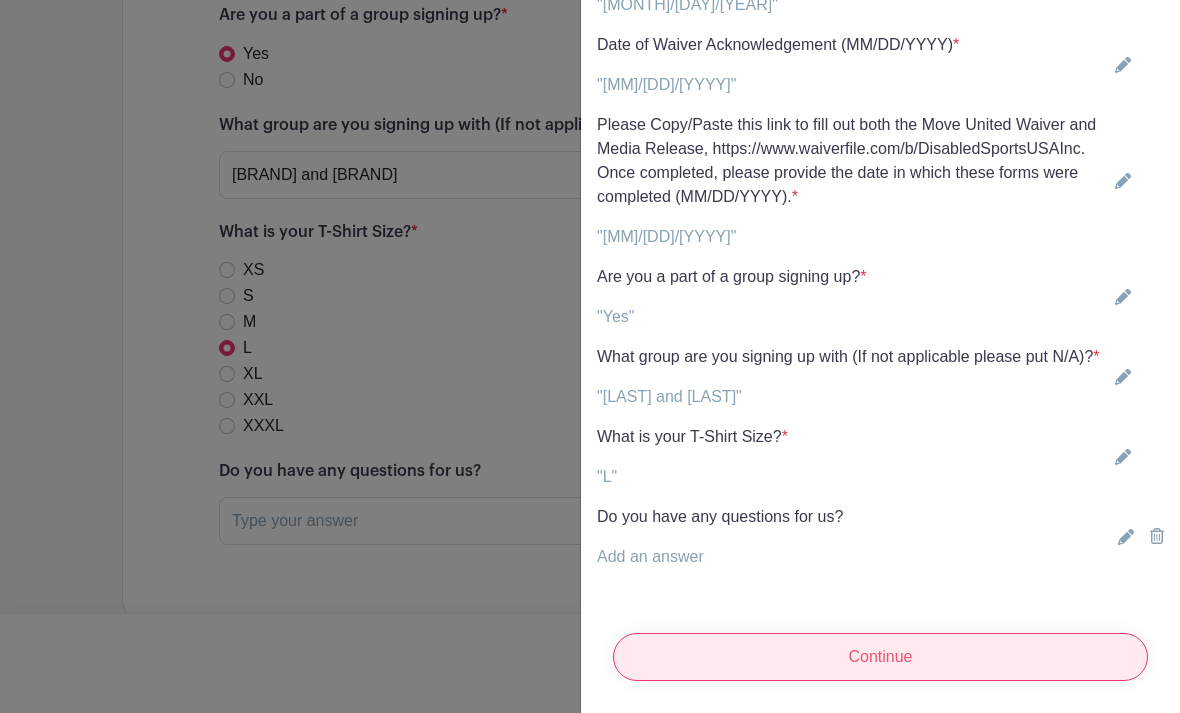 click on "Continue" at bounding box center (880, 657) 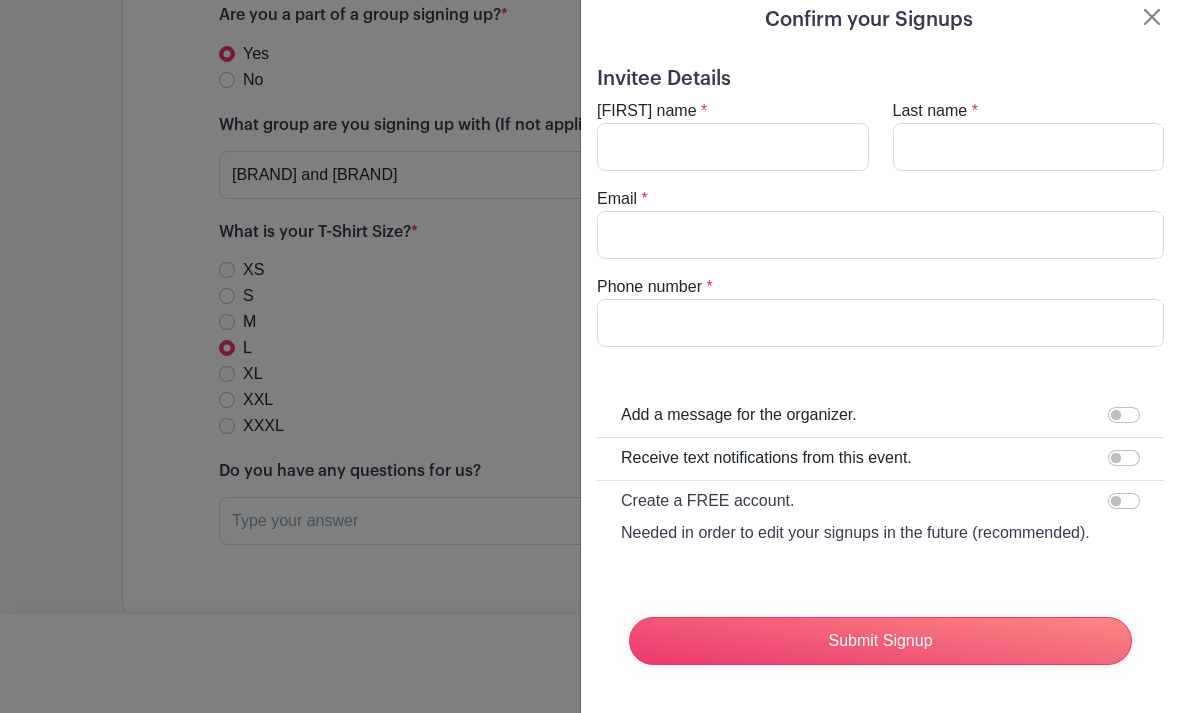 scroll, scrollTop: 11, scrollLeft: 0, axis: vertical 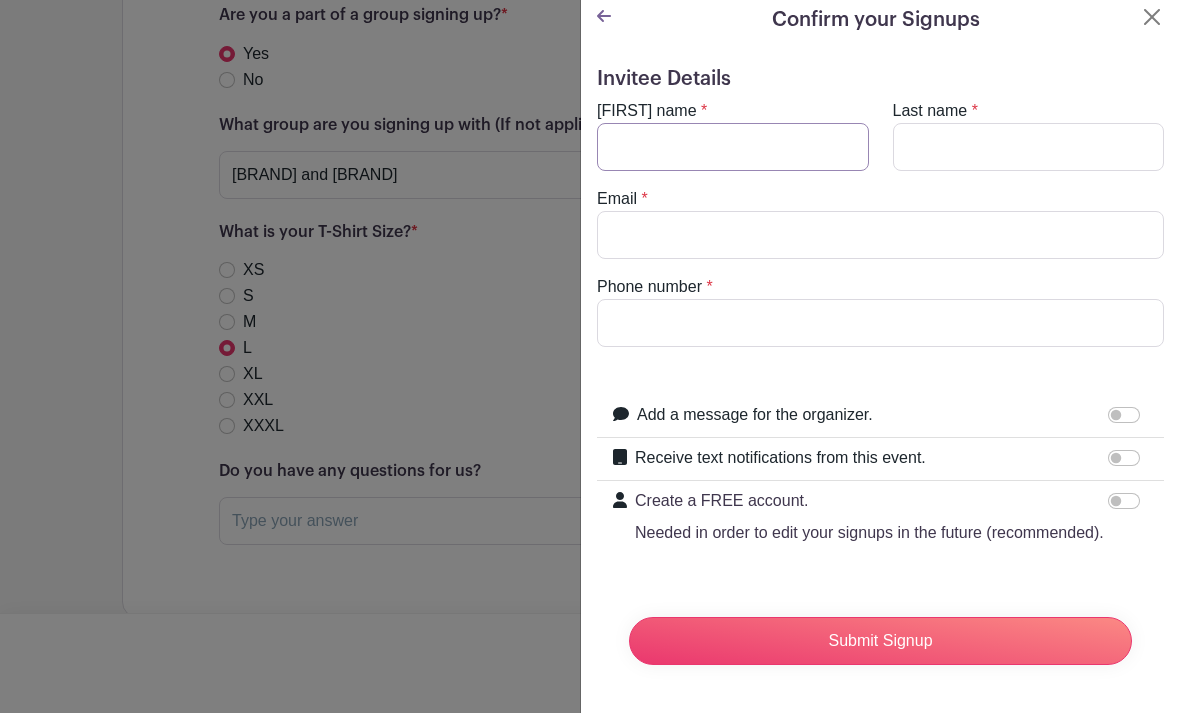 click on "[FIRST] name" at bounding box center [733, 147] 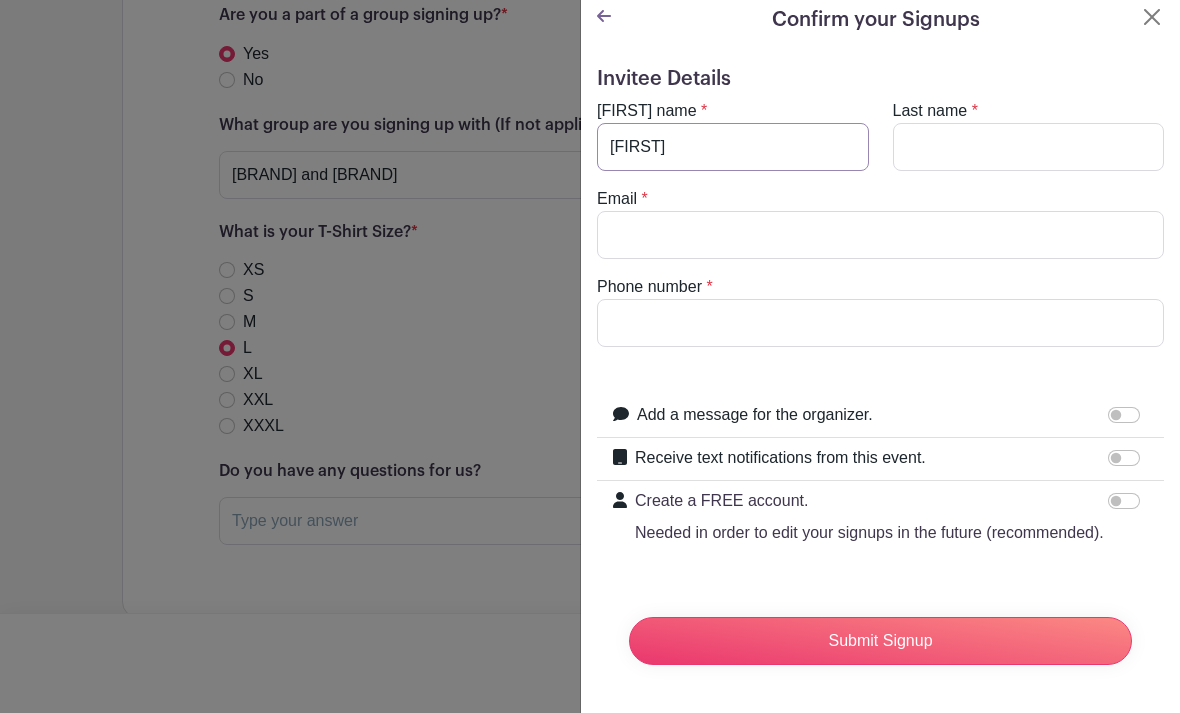type on "[FIRST]" 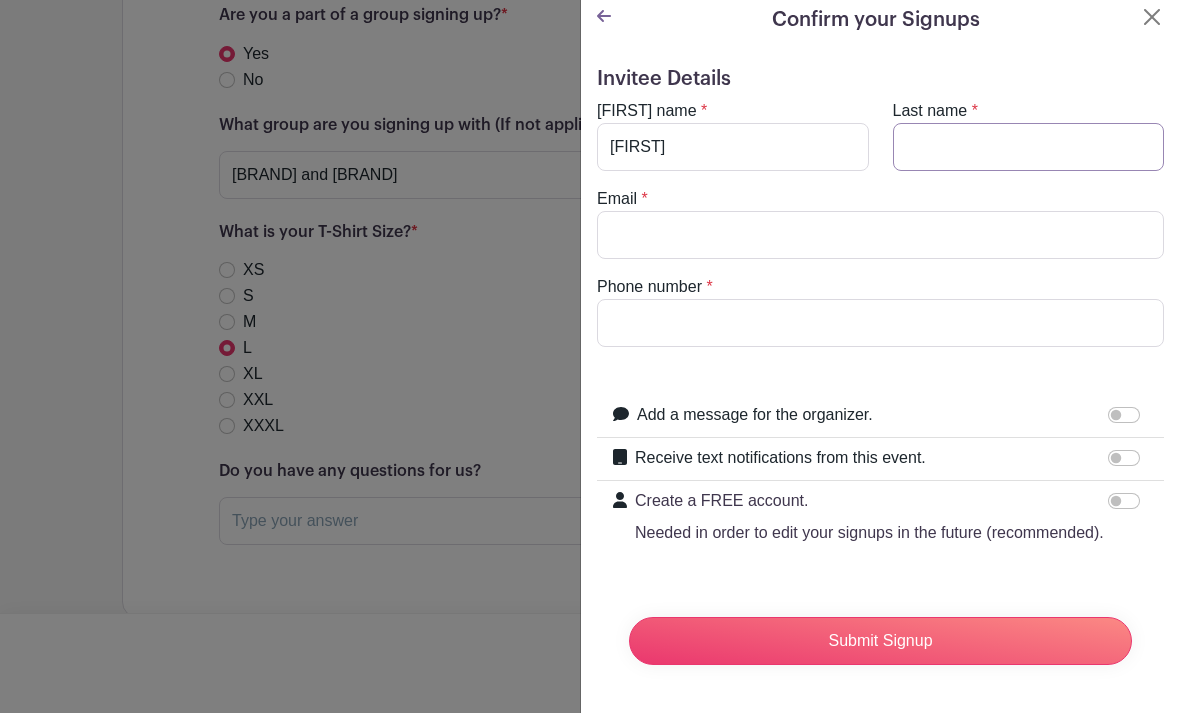 click on "Last name" at bounding box center (1029, 147) 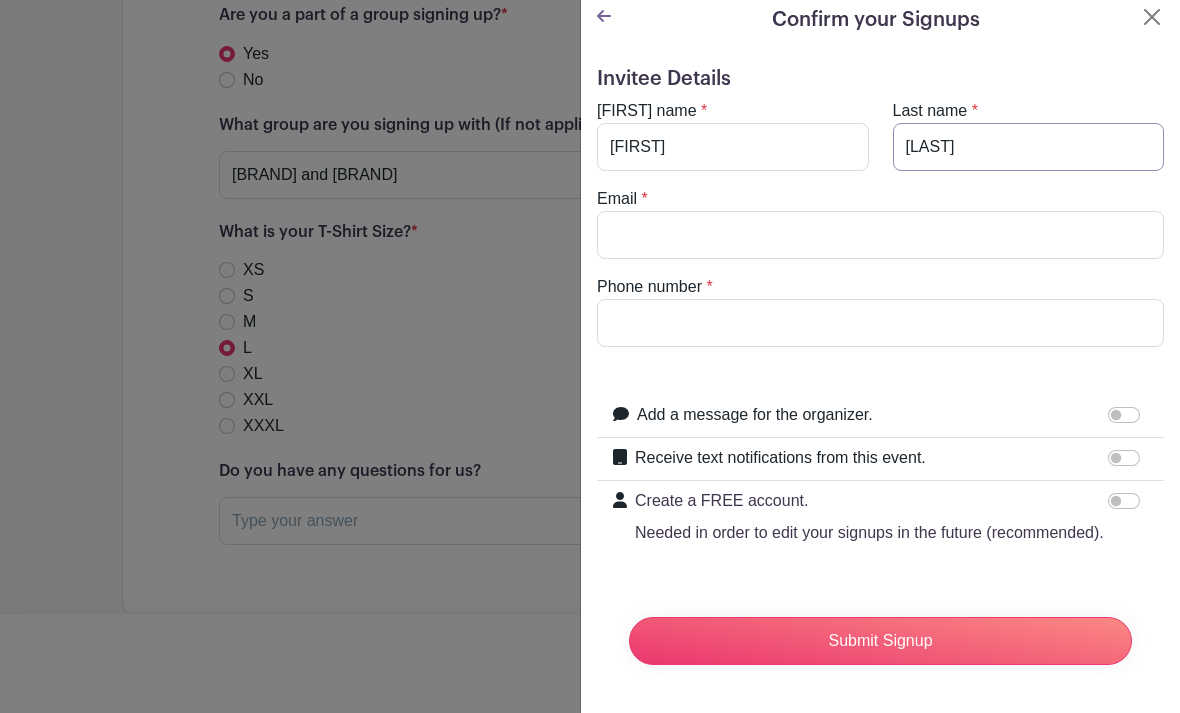 type on "[LAST]" 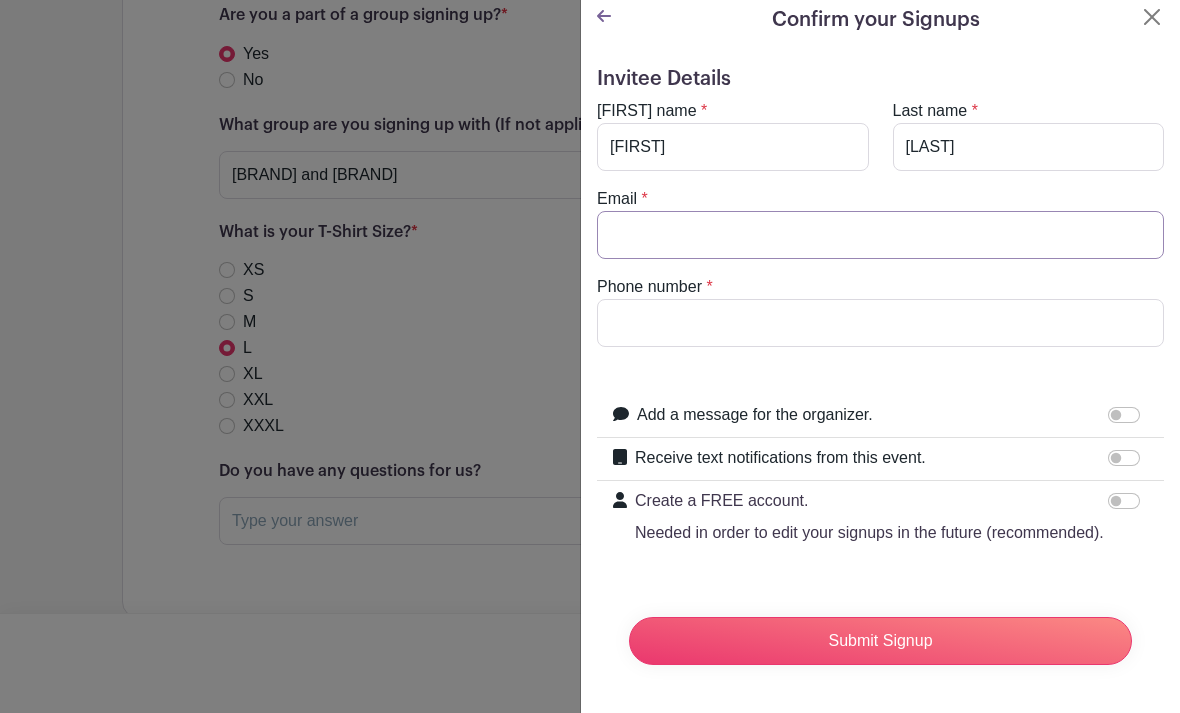 click on "Email" at bounding box center [880, 235] 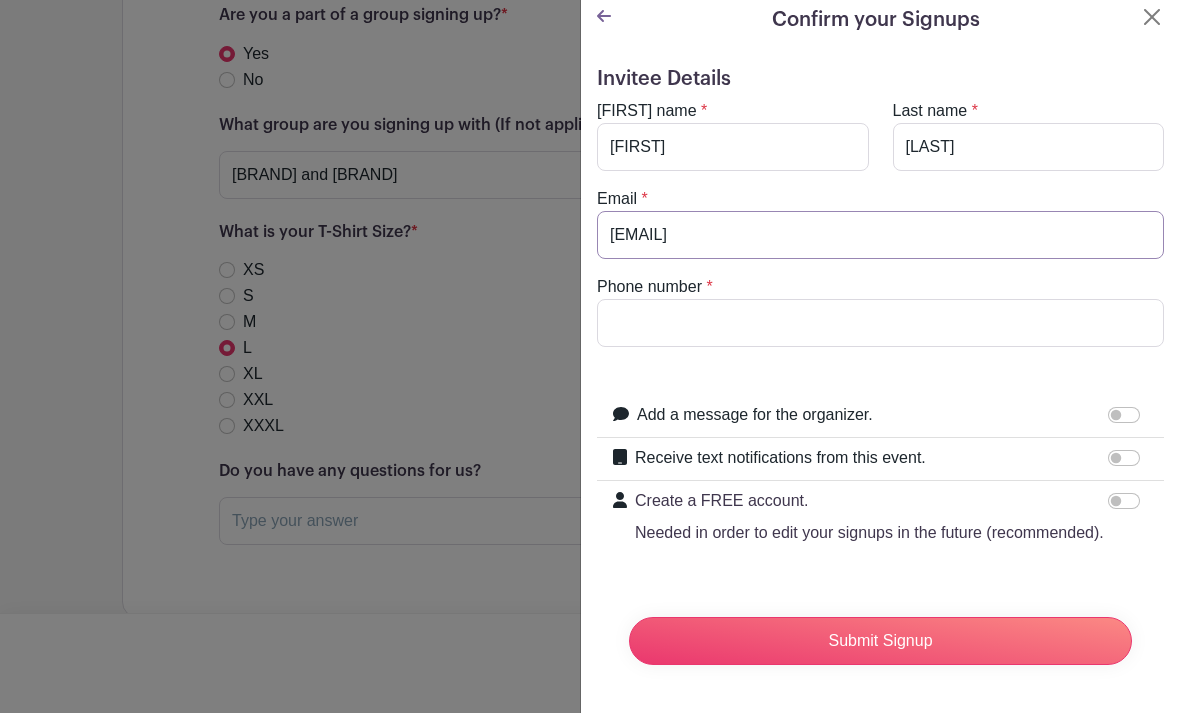 type on "[EMAIL]" 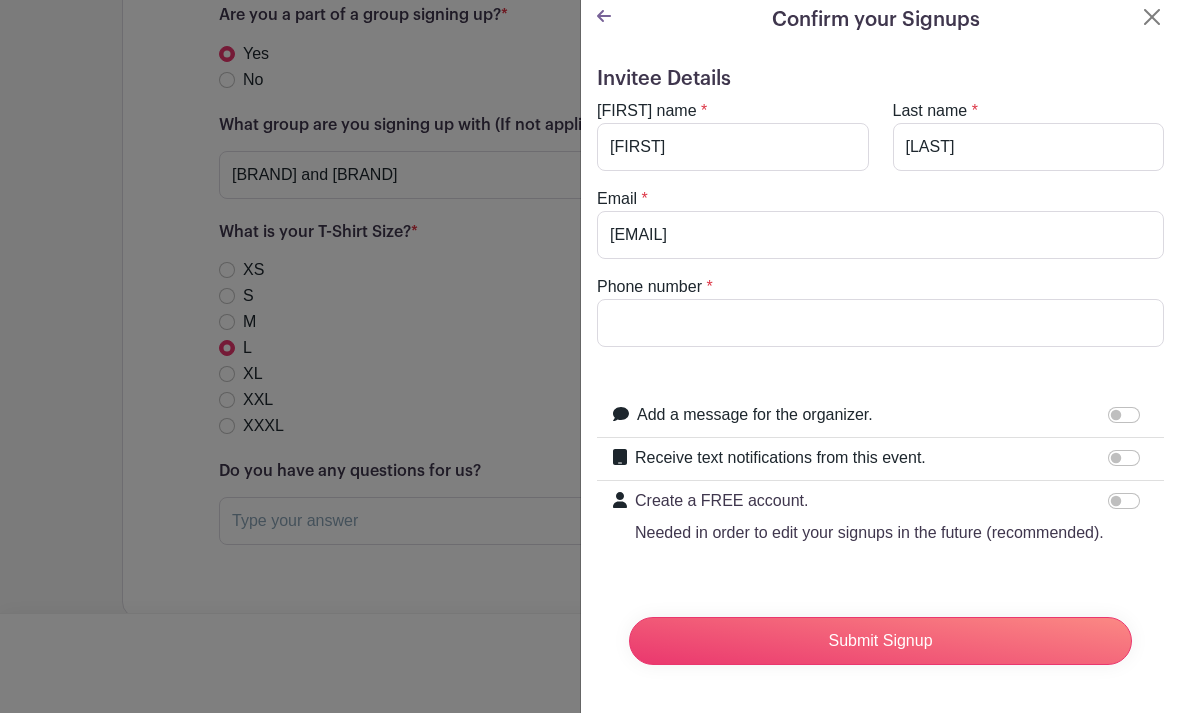 click on "Invitee Details
First name   *
Cassidy
Last name   *
Olson
Email   *
cassidyolson20@gmail.com
Phone number   *
Add a message for the organizer.
Your message
+1" at bounding box center (880, 374) 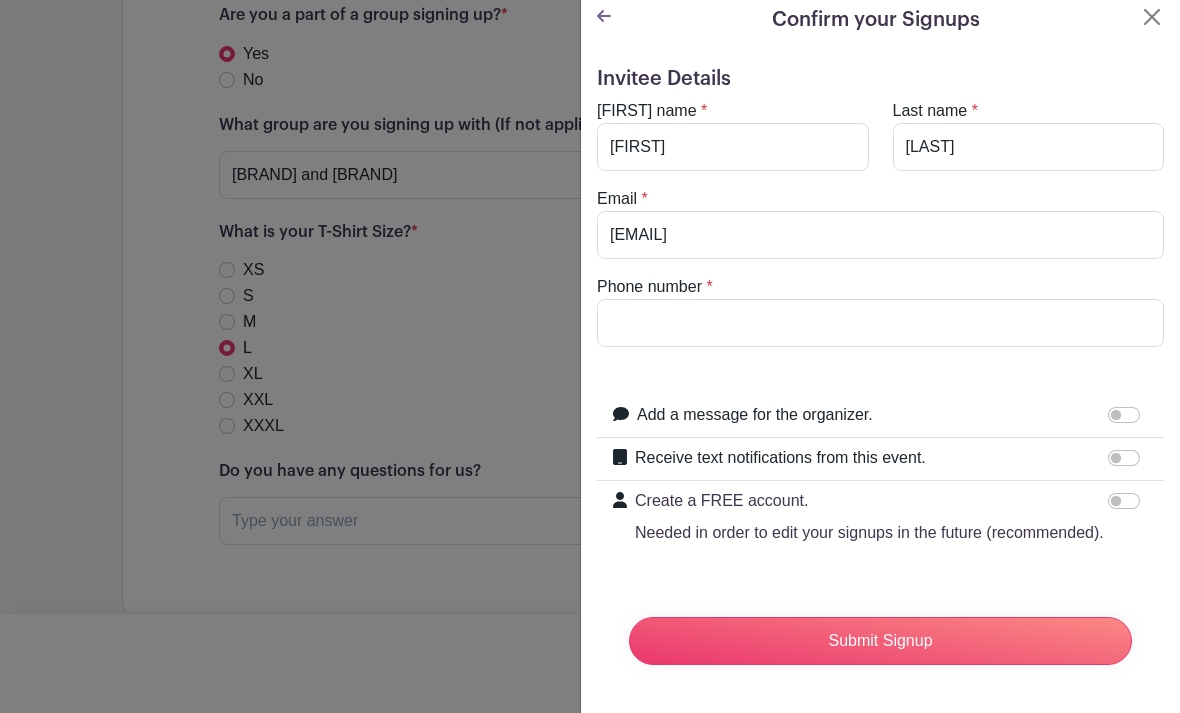 click on "Invitee Details
First name   *
Cassidy
Last name   *
Olson
Email   *
cassidyolson20@gmail.com
Phone number   *
Add a message for the organizer.
Your message
+1" at bounding box center [880, 374] 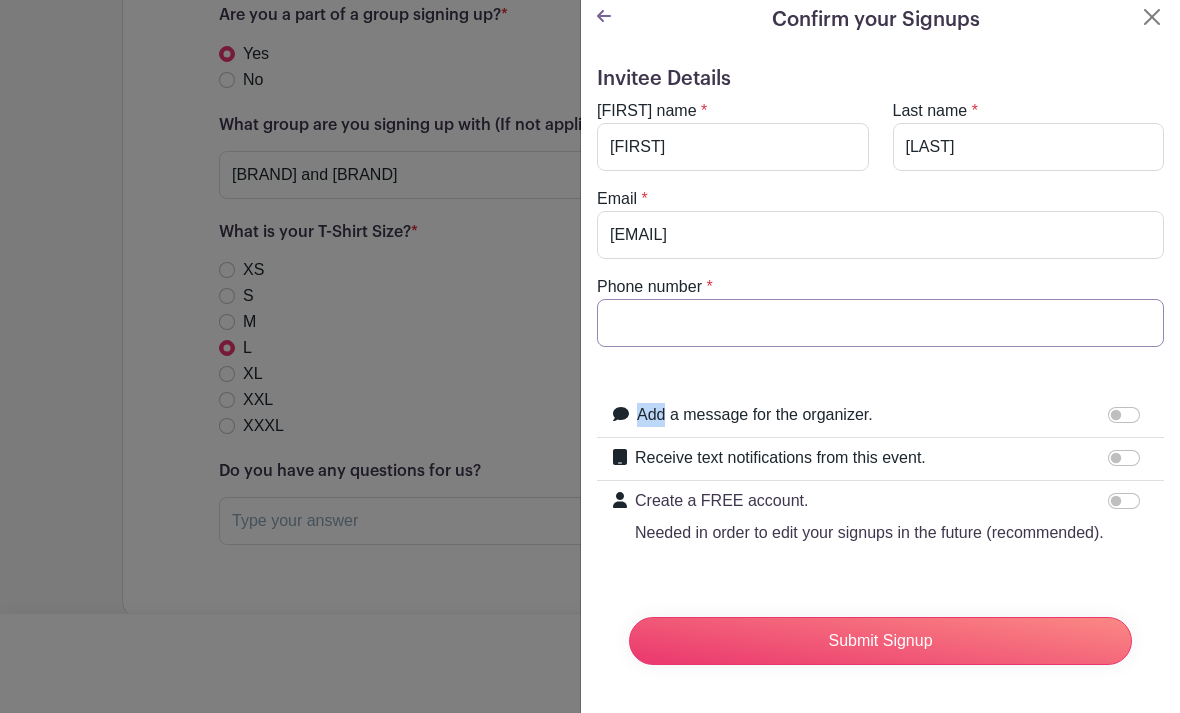 click on "Phone number" at bounding box center [880, 323] 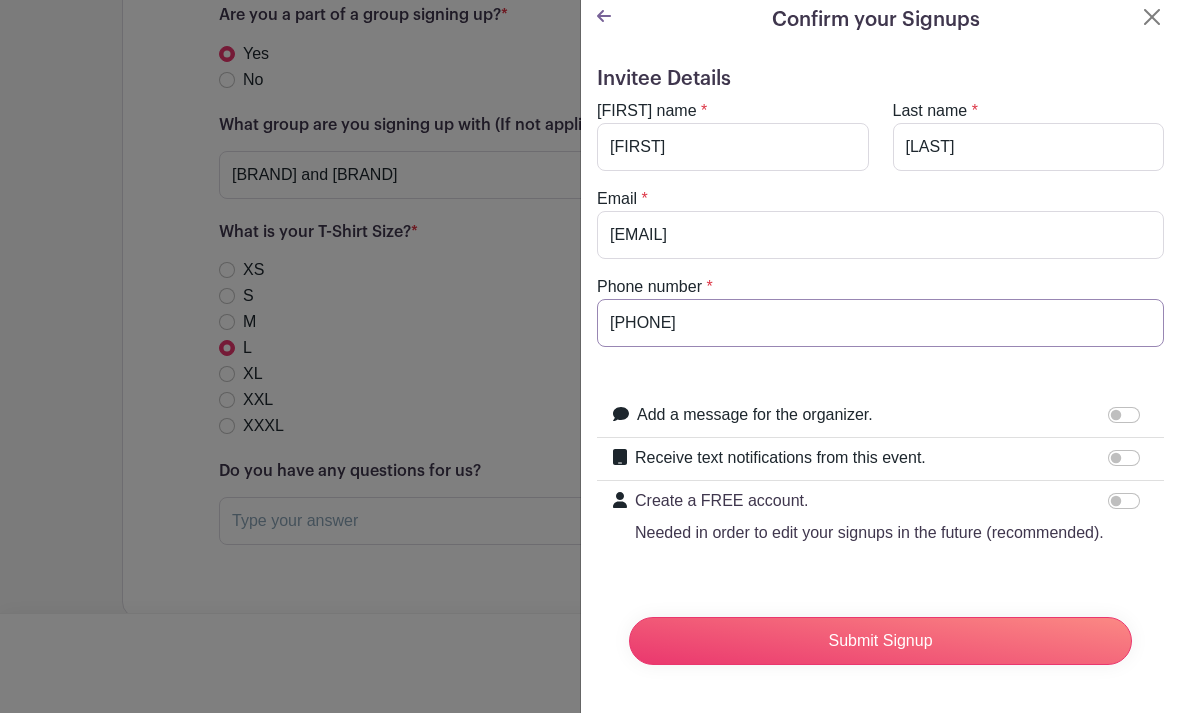 scroll, scrollTop: 12359, scrollLeft: 0, axis: vertical 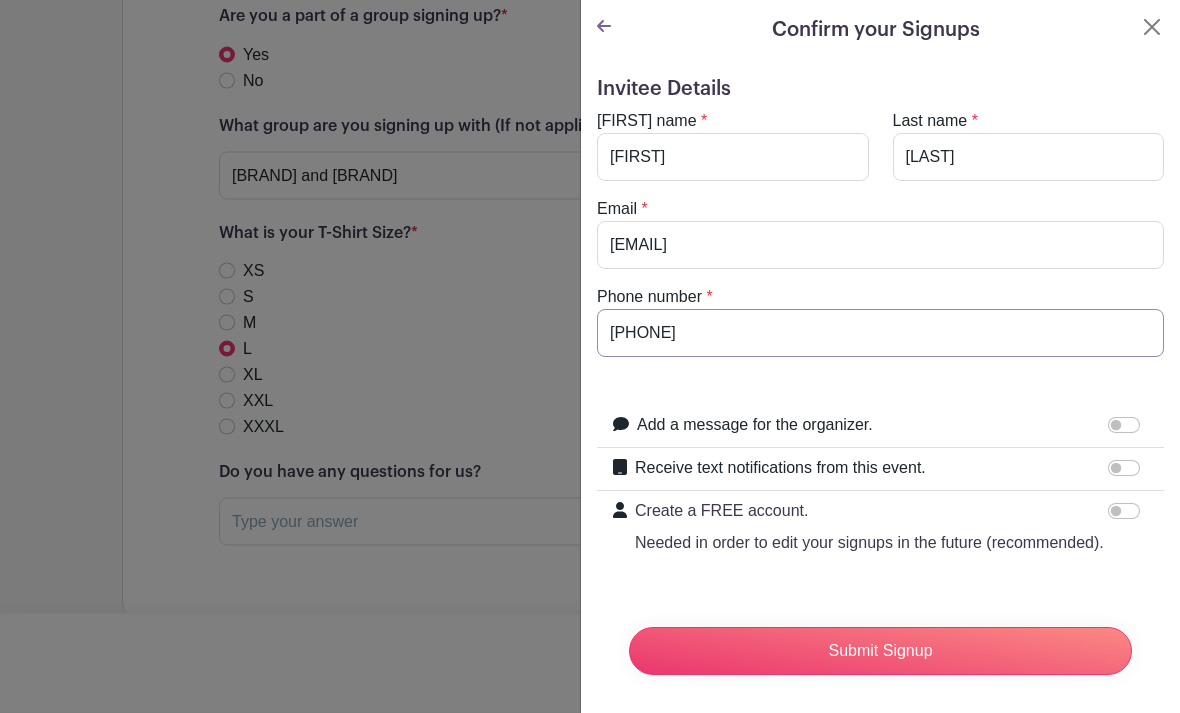 type on "[PHONE]" 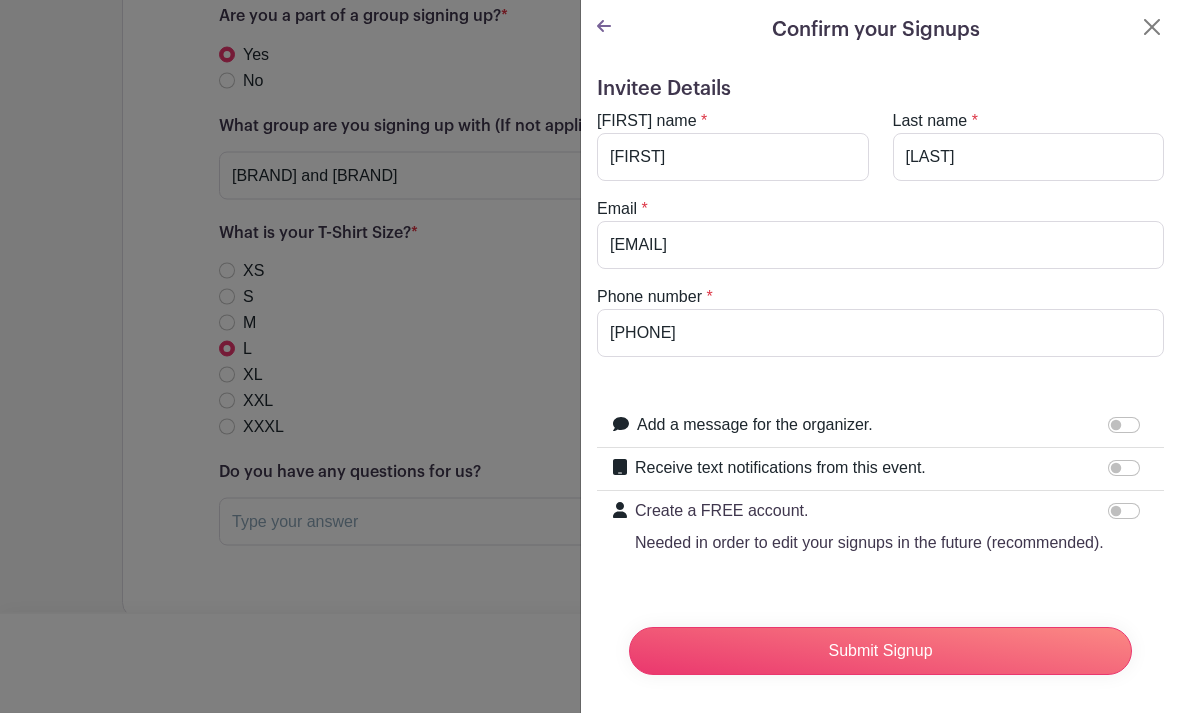 click on "Add a message for the organizer." at bounding box center (1124, 426) 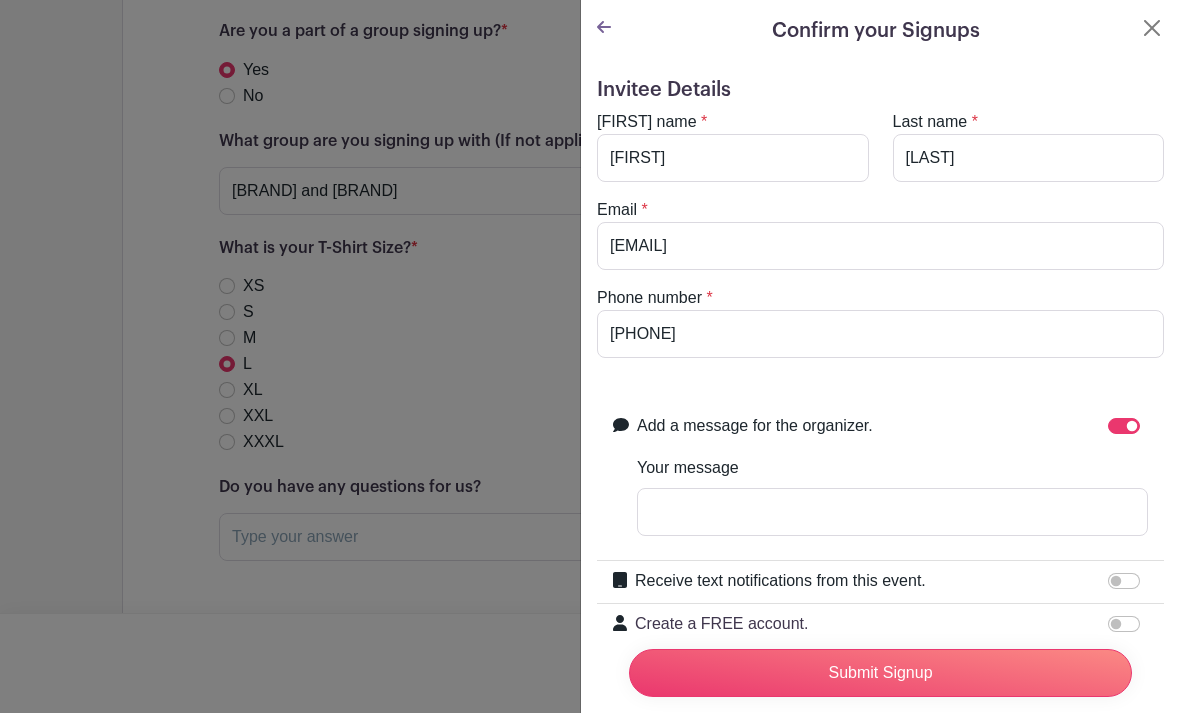 scroll, scrollTop: 12343, scrollLeft: 0, axis: vertical 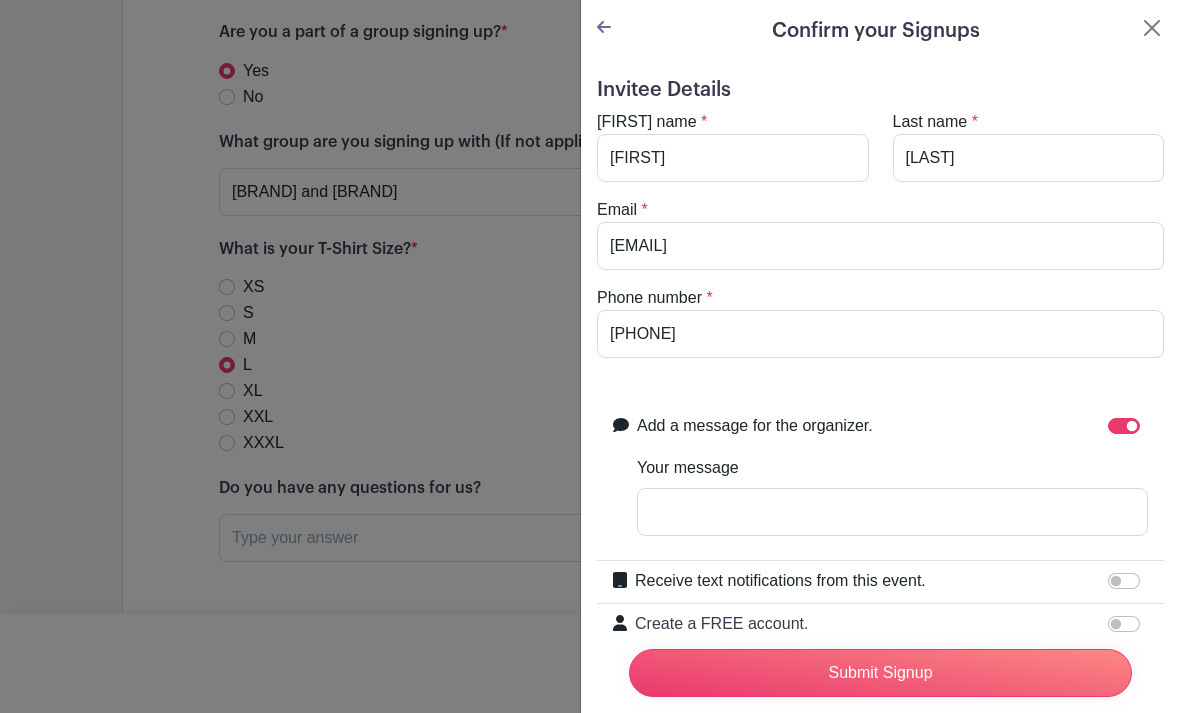 click on "Add a message for the organizer." at bounding box center [1124, 426] 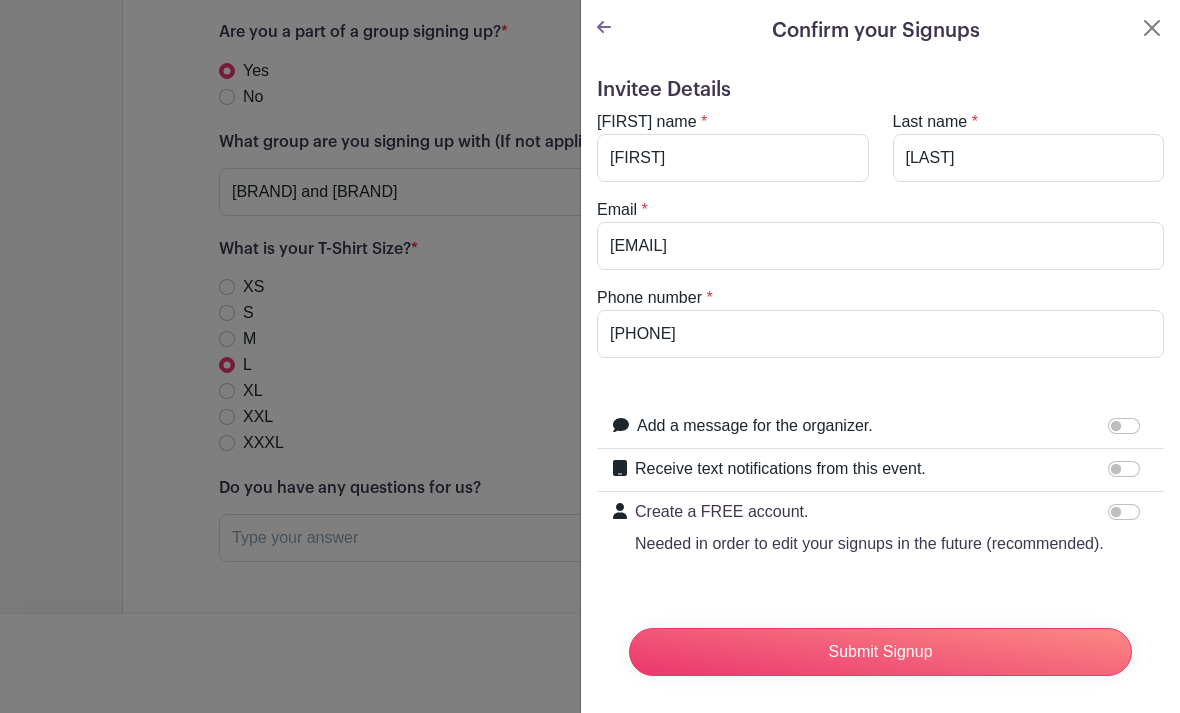 click on "Receive text notifications from this event." at bounding box center (1124, 469) 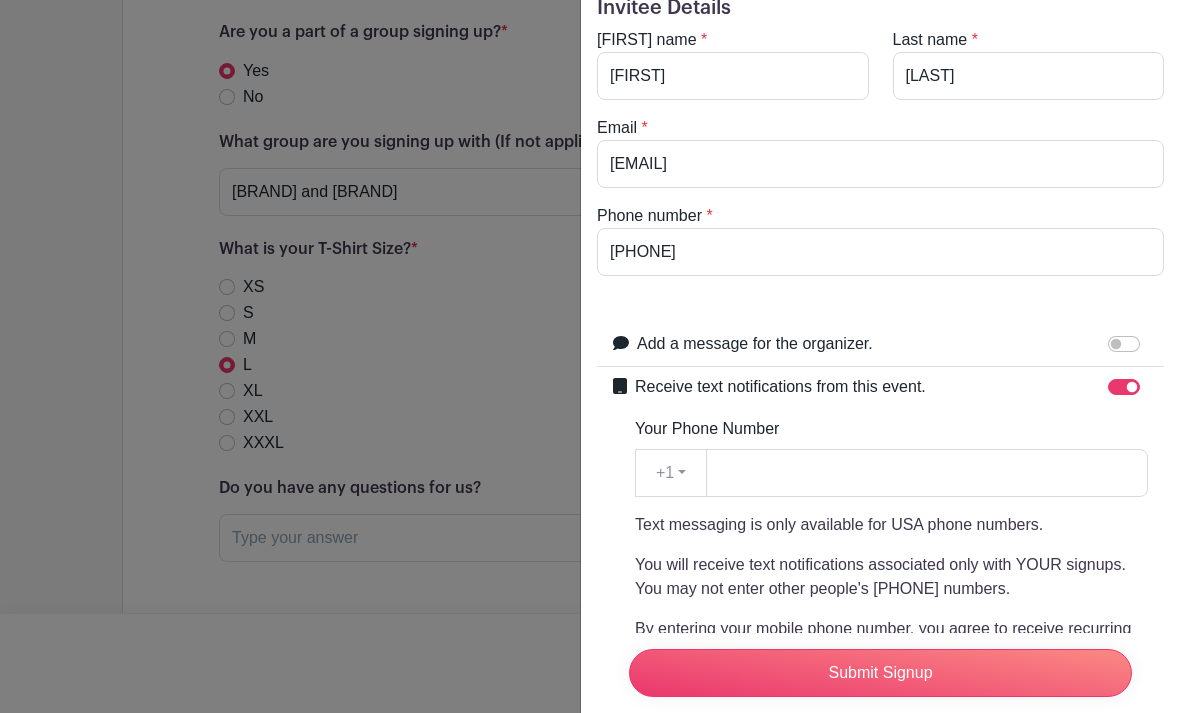 scroll, scrollTop: 86, scrollLeft: 0, axis: vertical 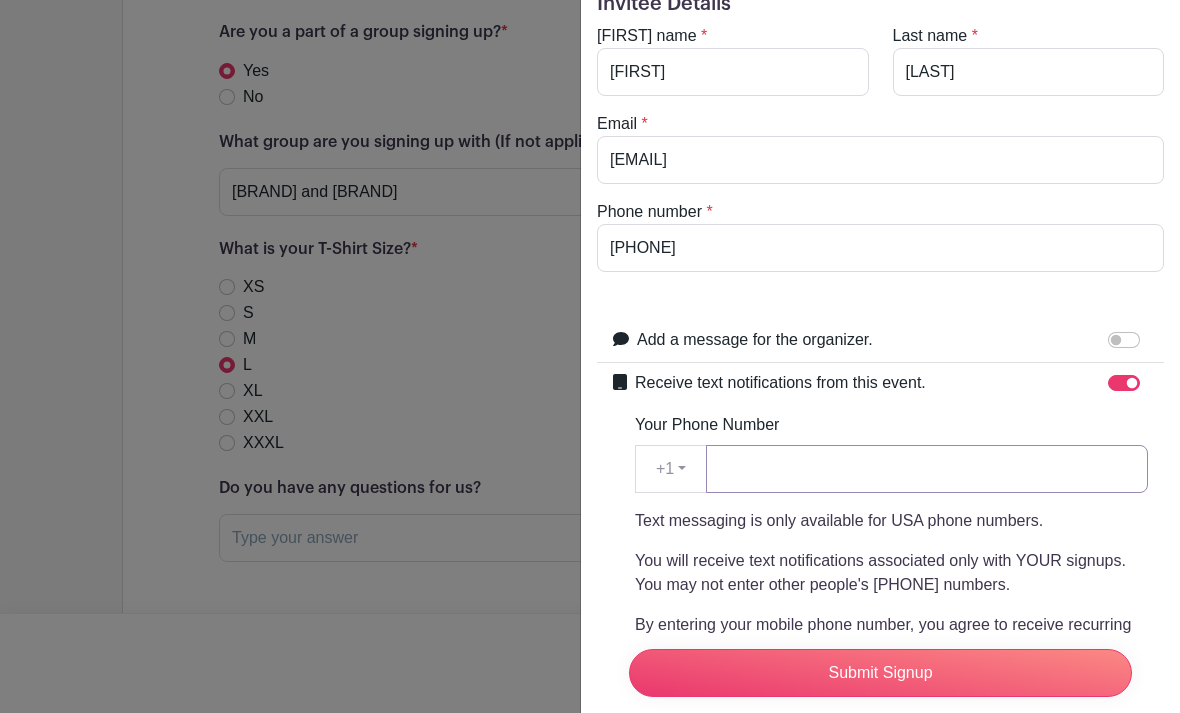 click on "Your Phone Number" at bounding box center (927, 469) 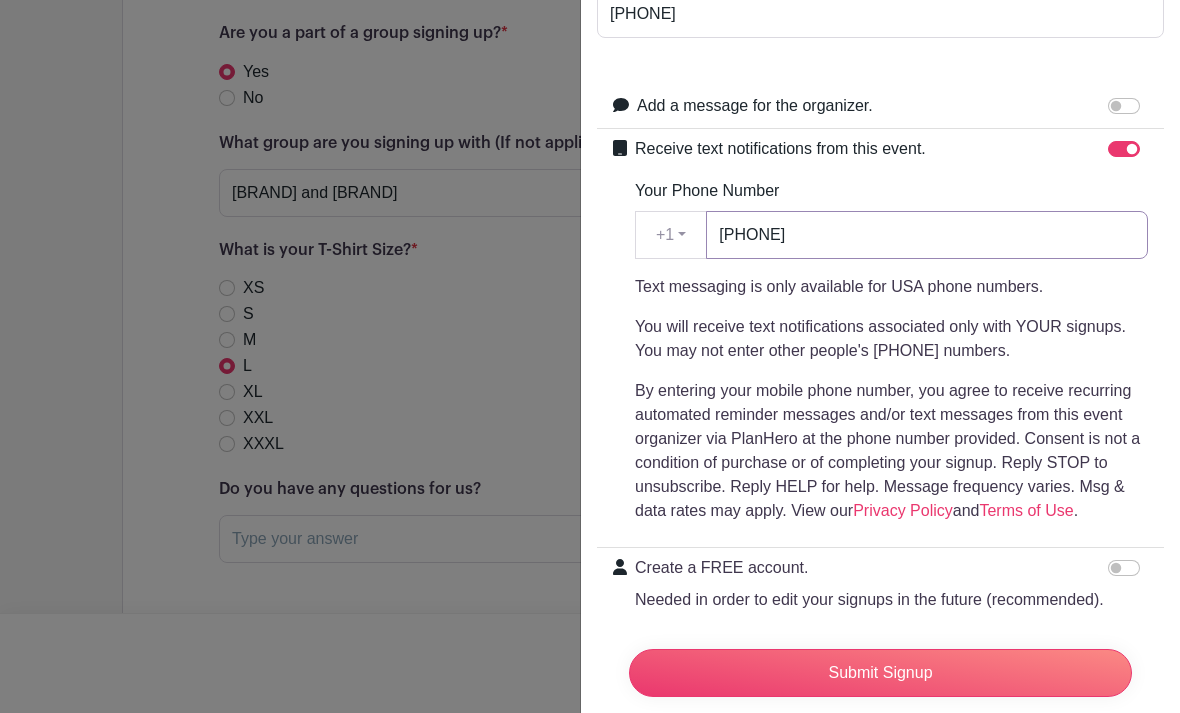 scroll, scrollTop: 320, scrollLeft: 0, axis: vertical 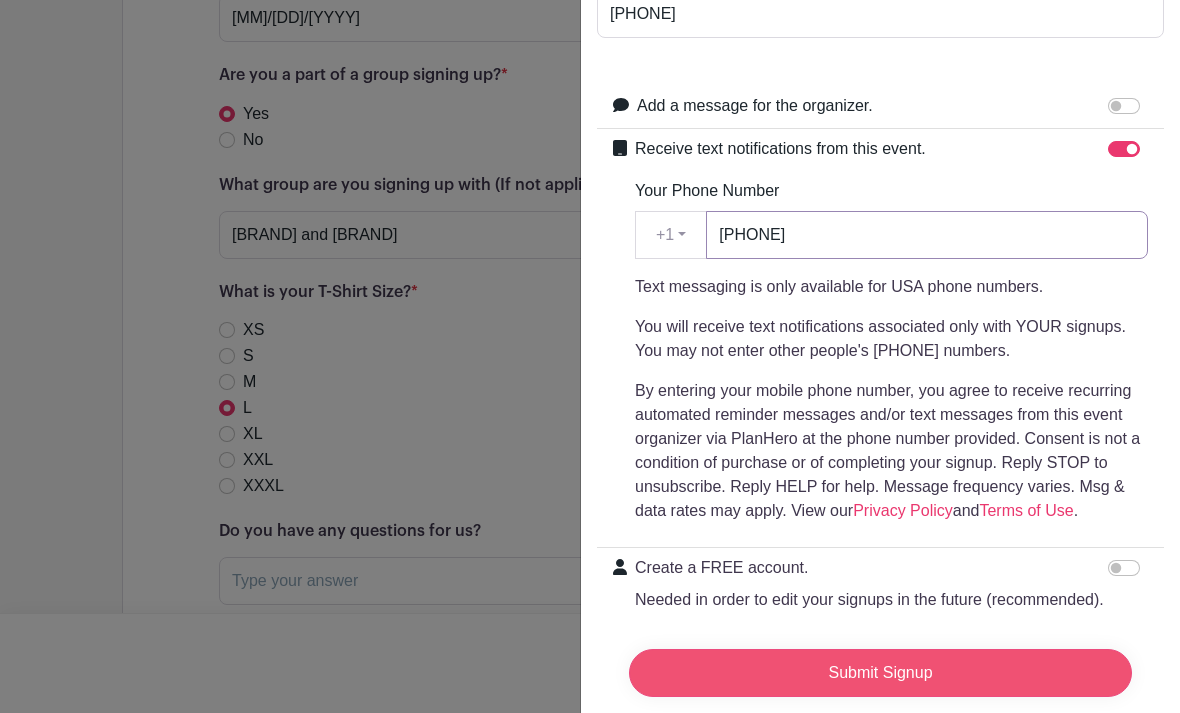 type on "[PHONE]" 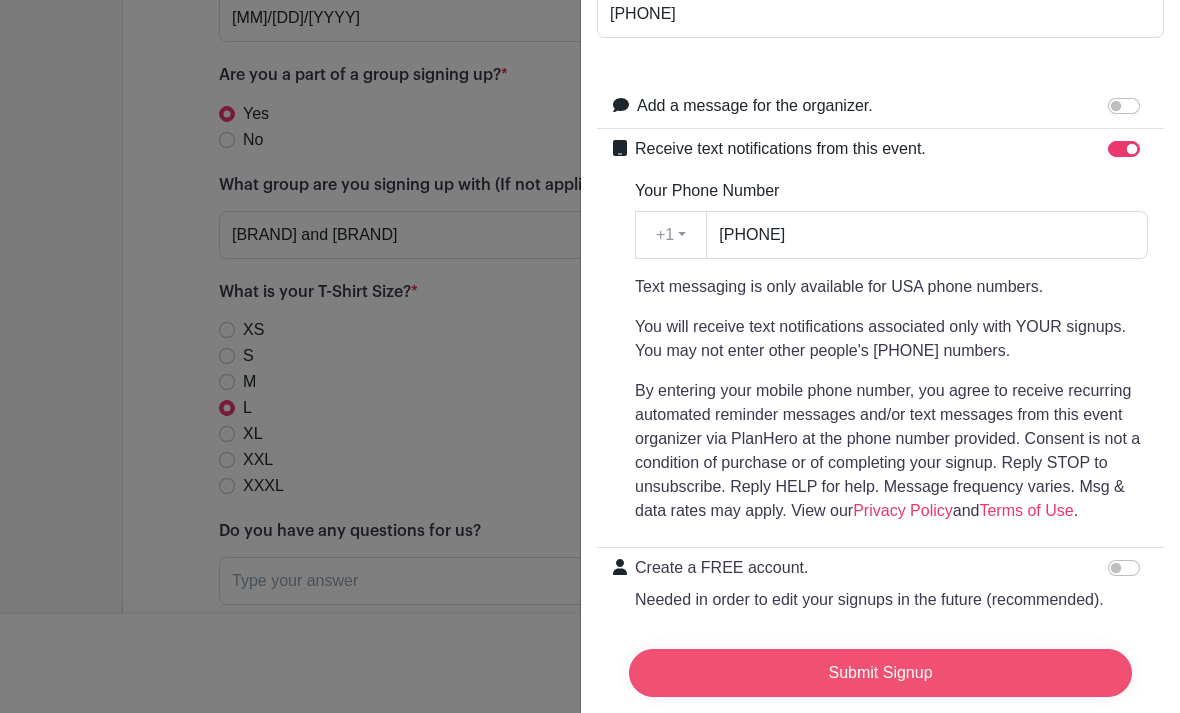 click on "Submit Signup" at bounding box center [880, 673] 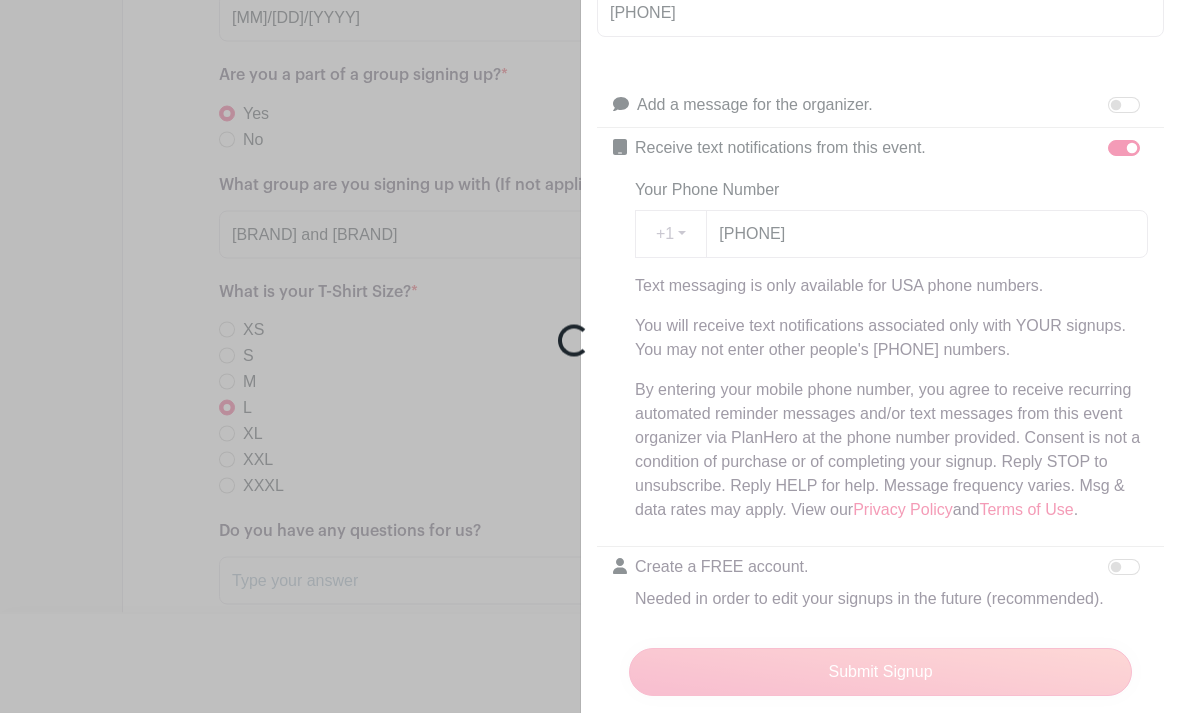 scroll, scrollTop: 12343, scrollLeft: 0, axis: vertical 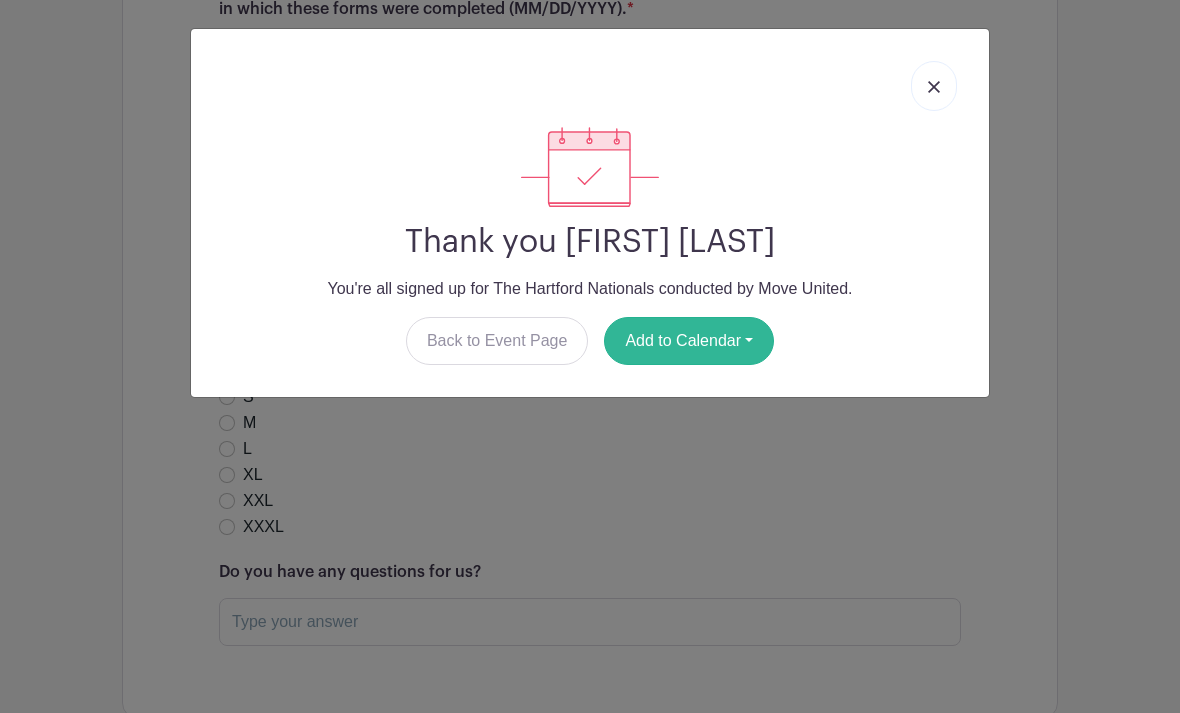 click on "Add to Calendar" at bounding box center [689, 341] 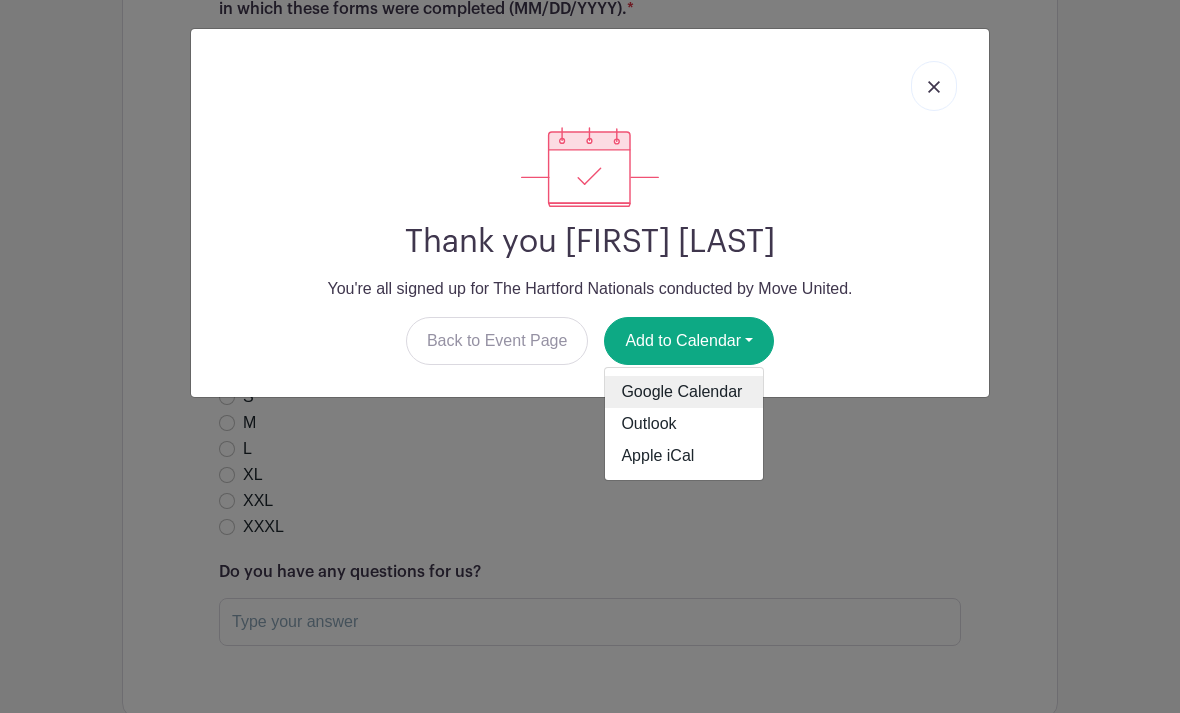 click on "Google Calendar" at bounding box center [684, 392] 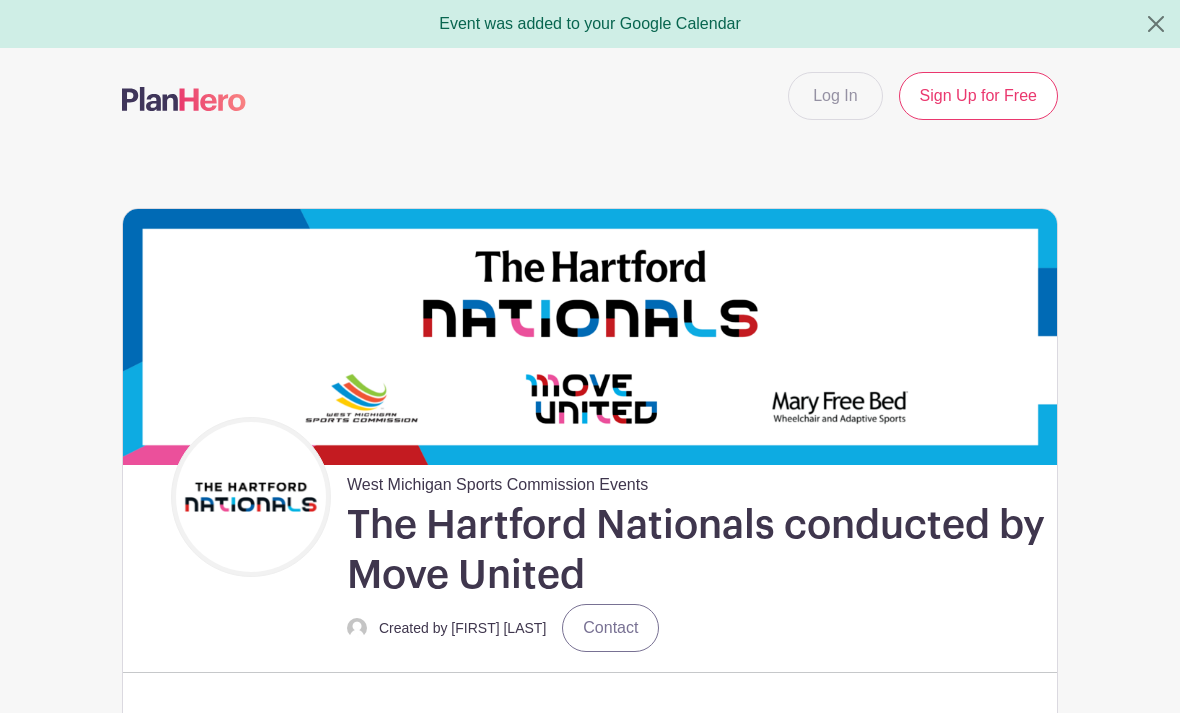 scroll, scrollTop: 0, scrollLeft: 0, axis: both 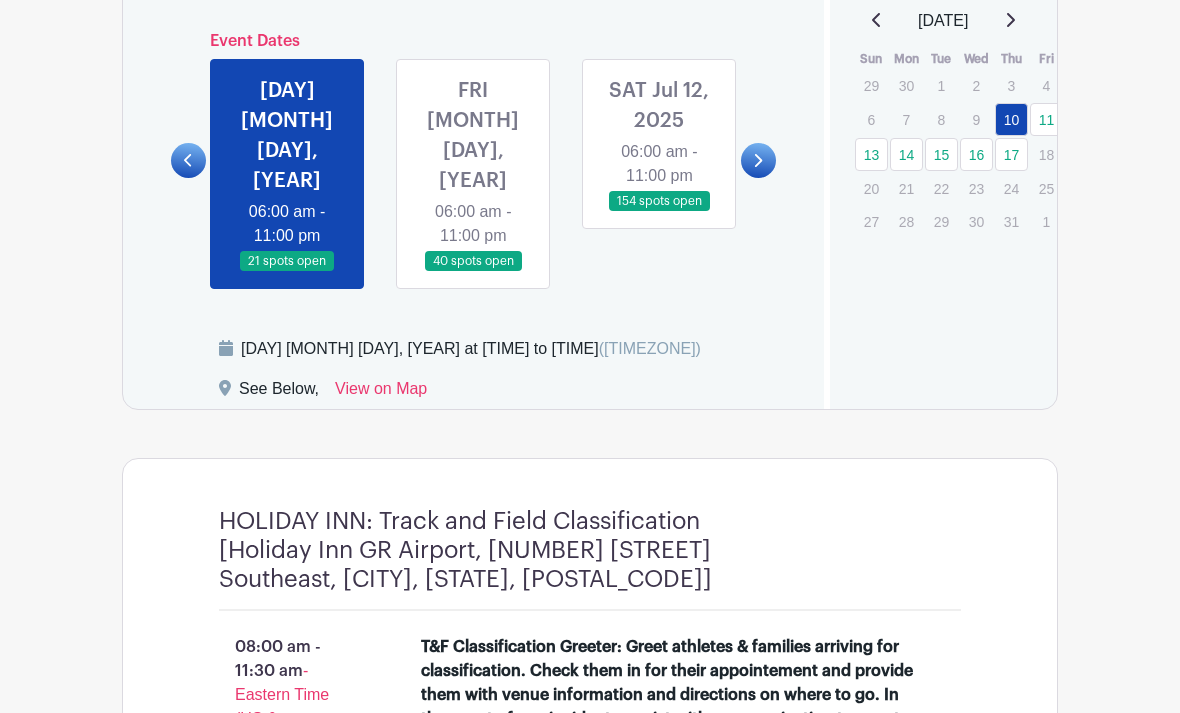 click at bounding box center (659, 212) 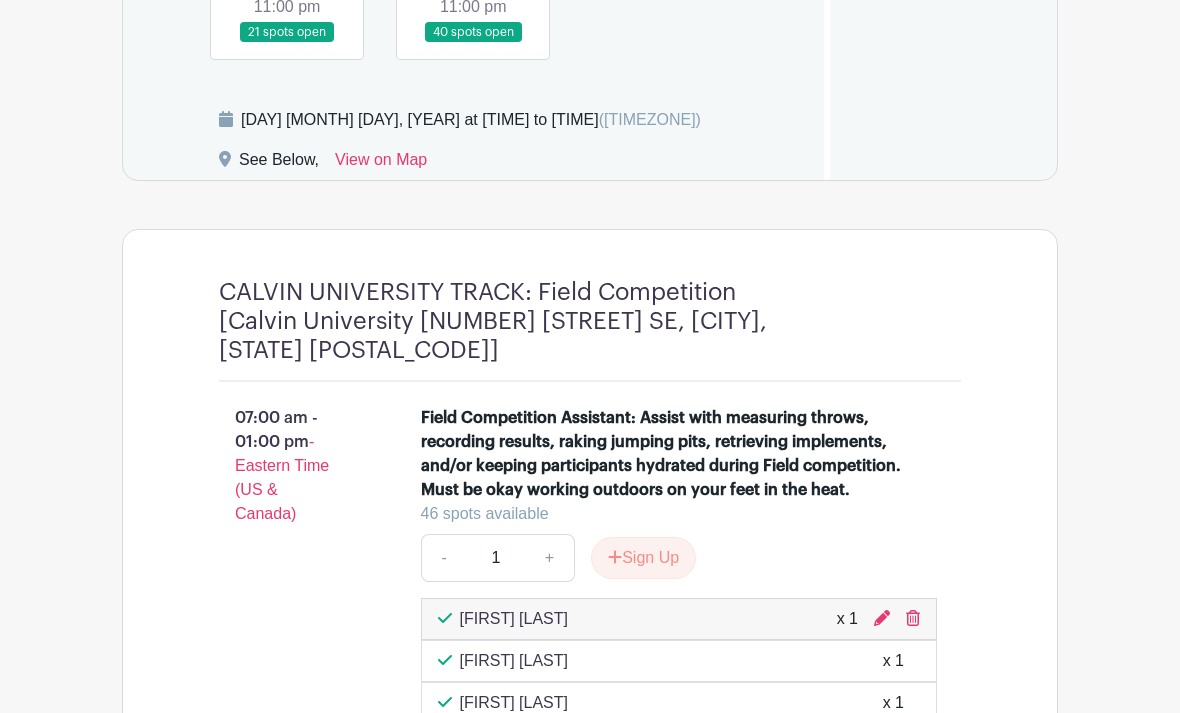 scroll, scrollTop: 1685, scrollLeft: 0, axis: vertical 